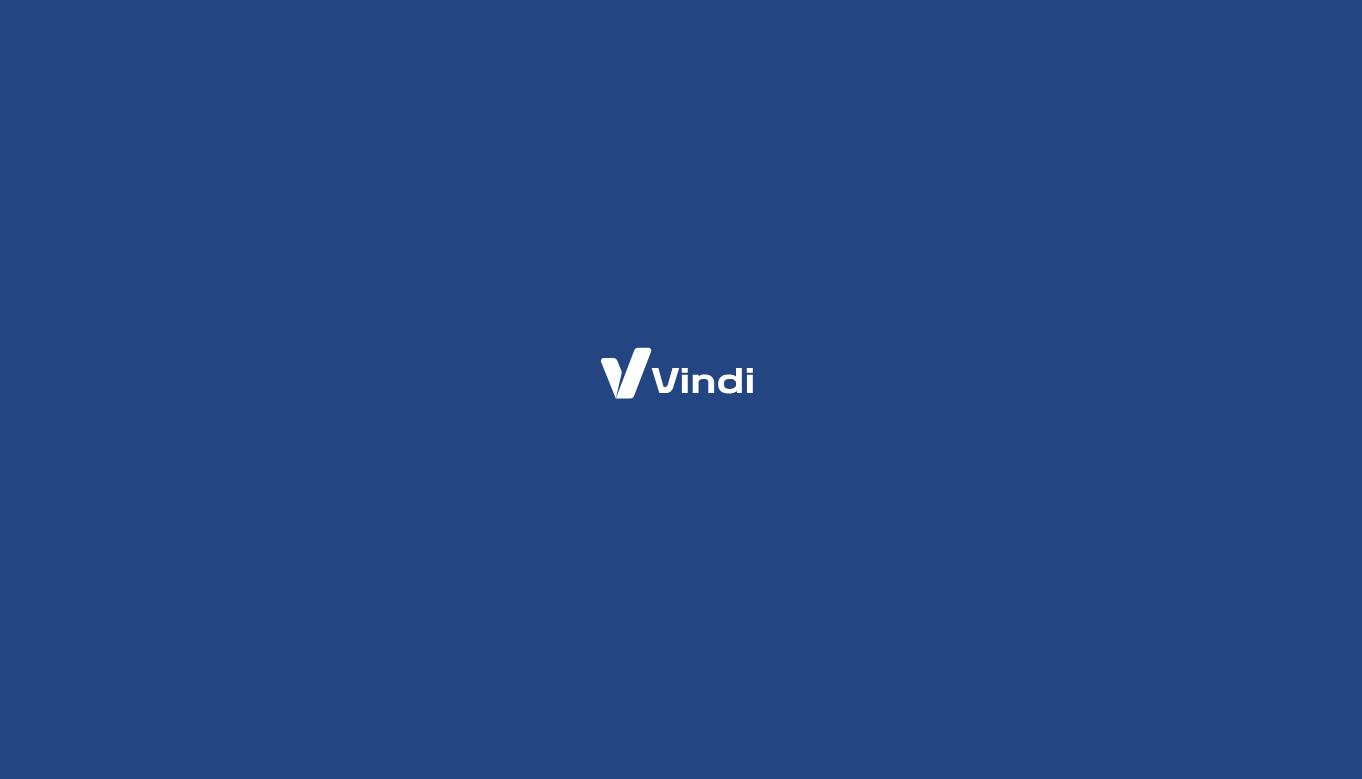 scroll, scrollTop: 0, scrollLeft: 0, axis: both 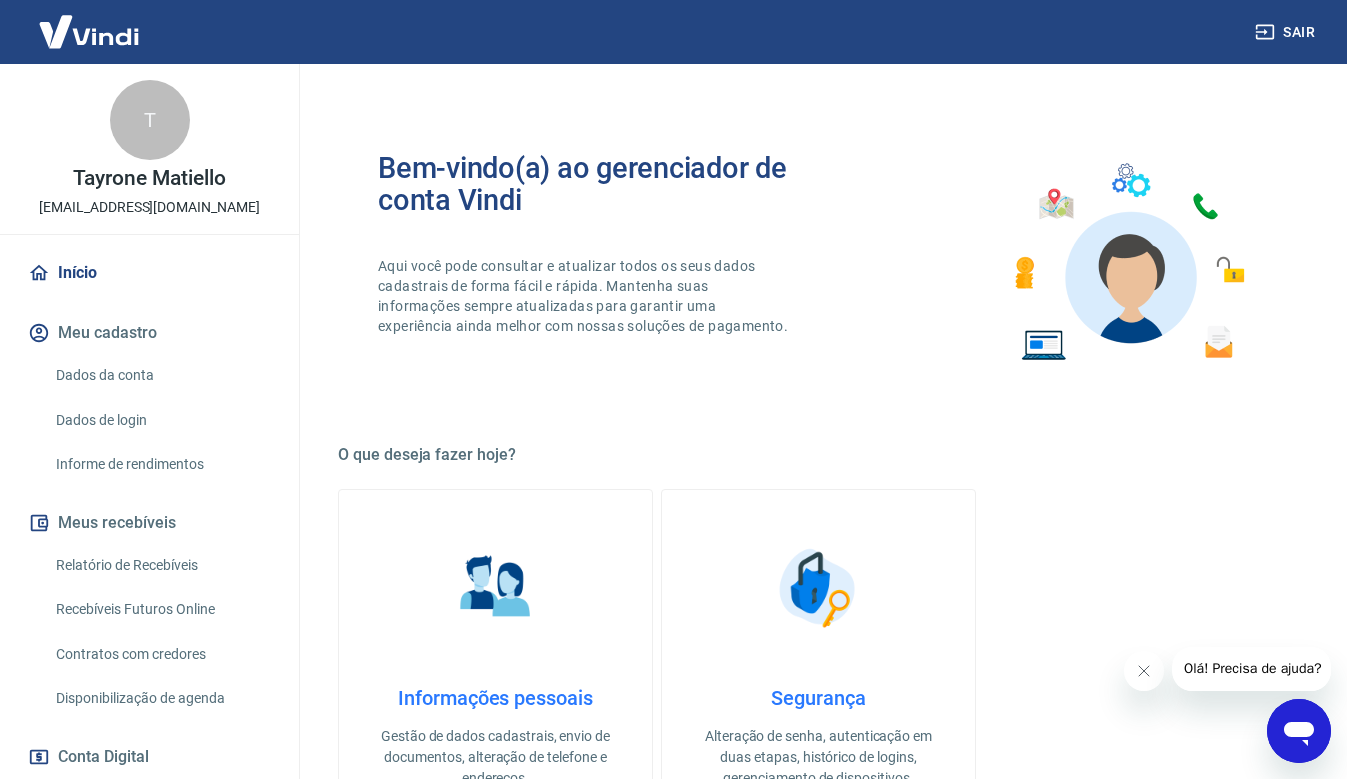 click on "Relatório de Recebíveis" at bounding box center (161, 565) 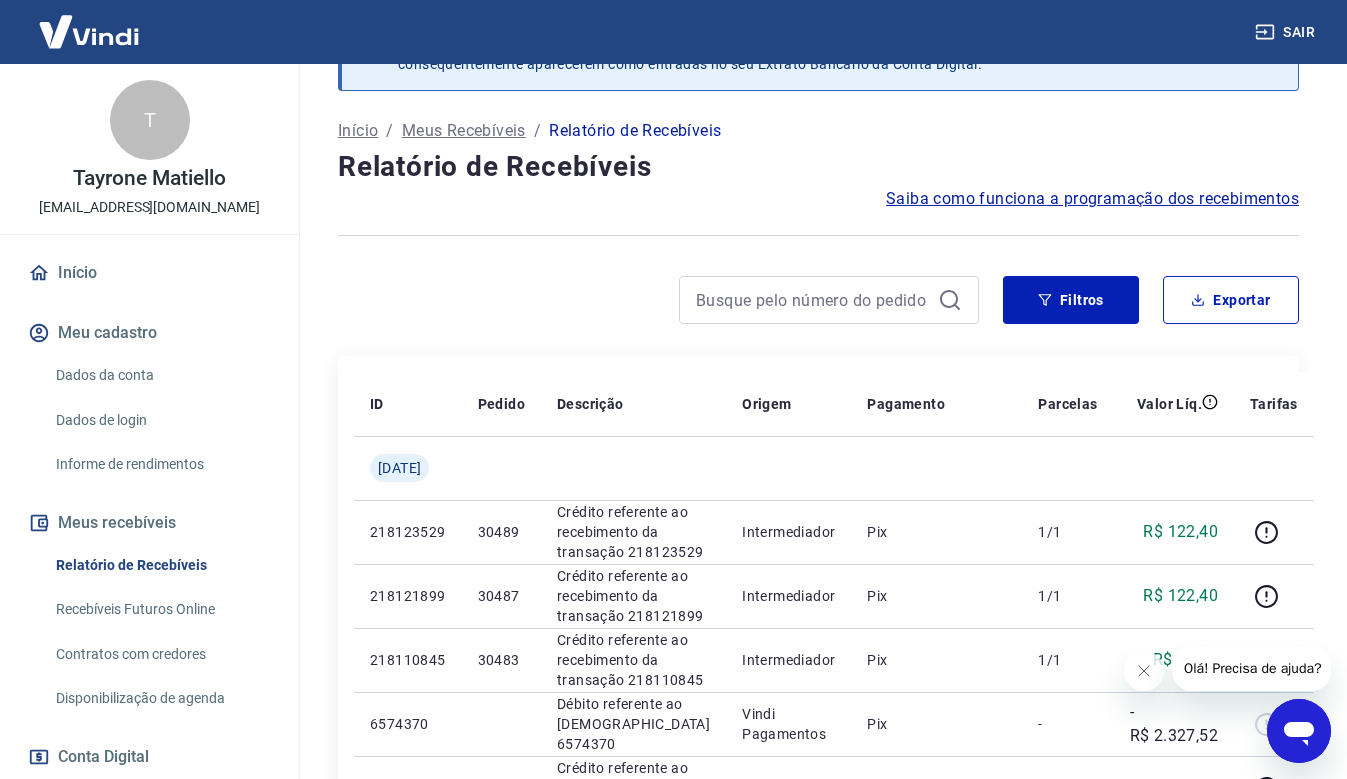scroll, scrollTop: 0, scrollLeft: 0, axis: both 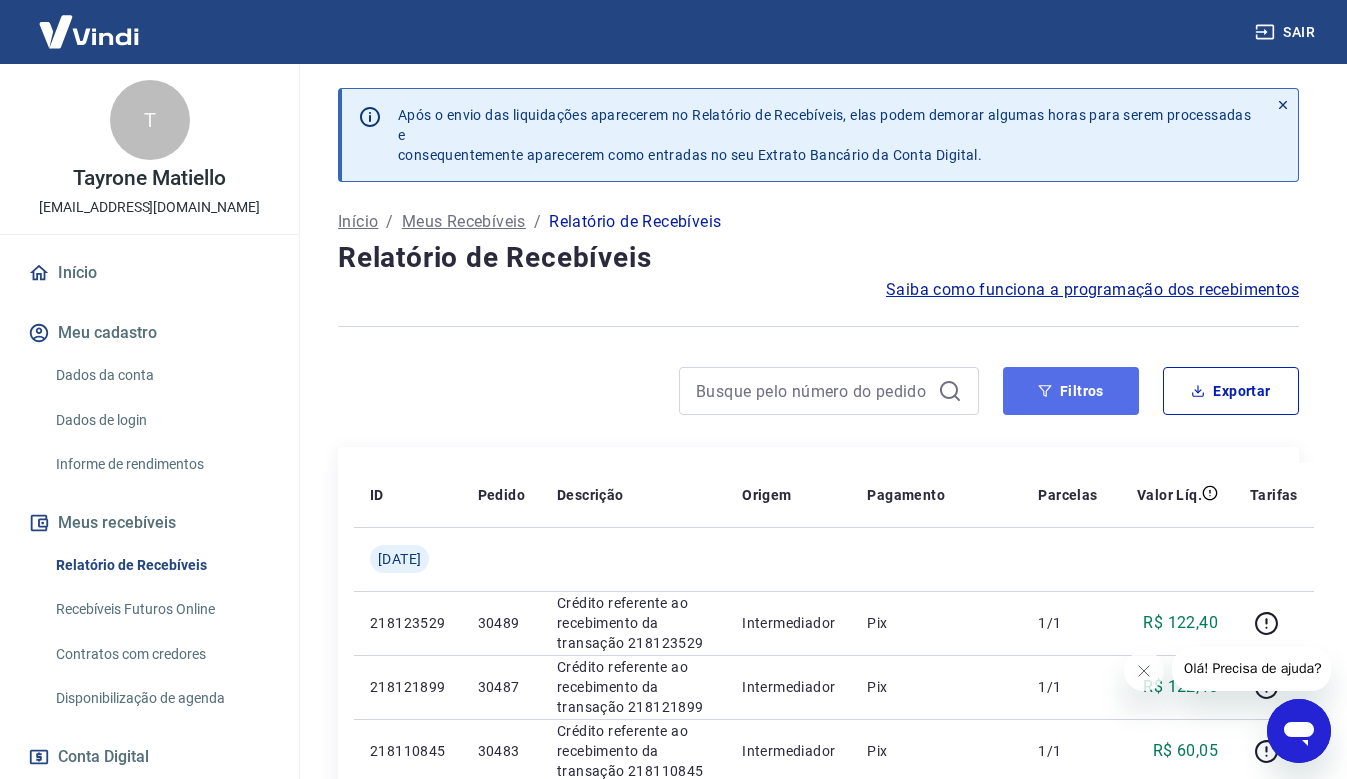 click on "Filtros" at bounding box center [1071, 391] 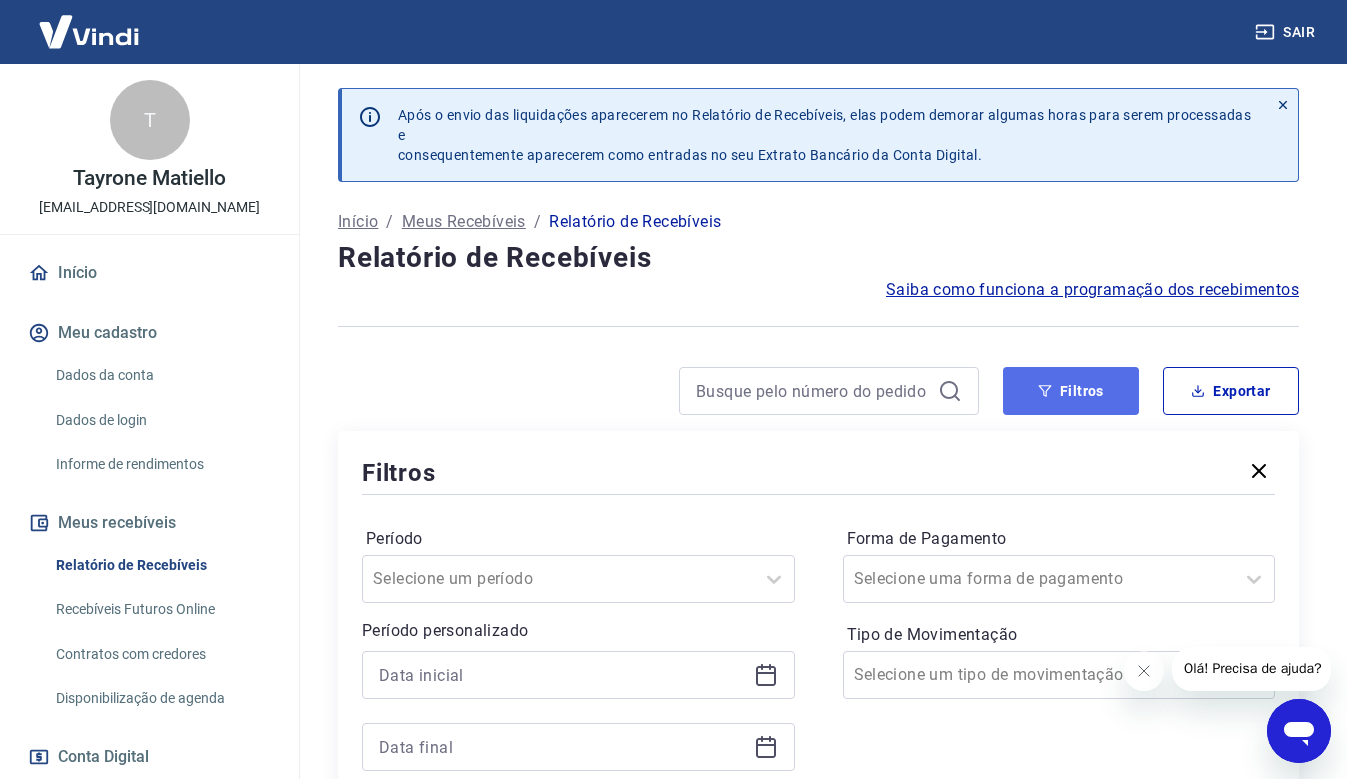 click on "Filtros" at bounding box center [1071, 391] 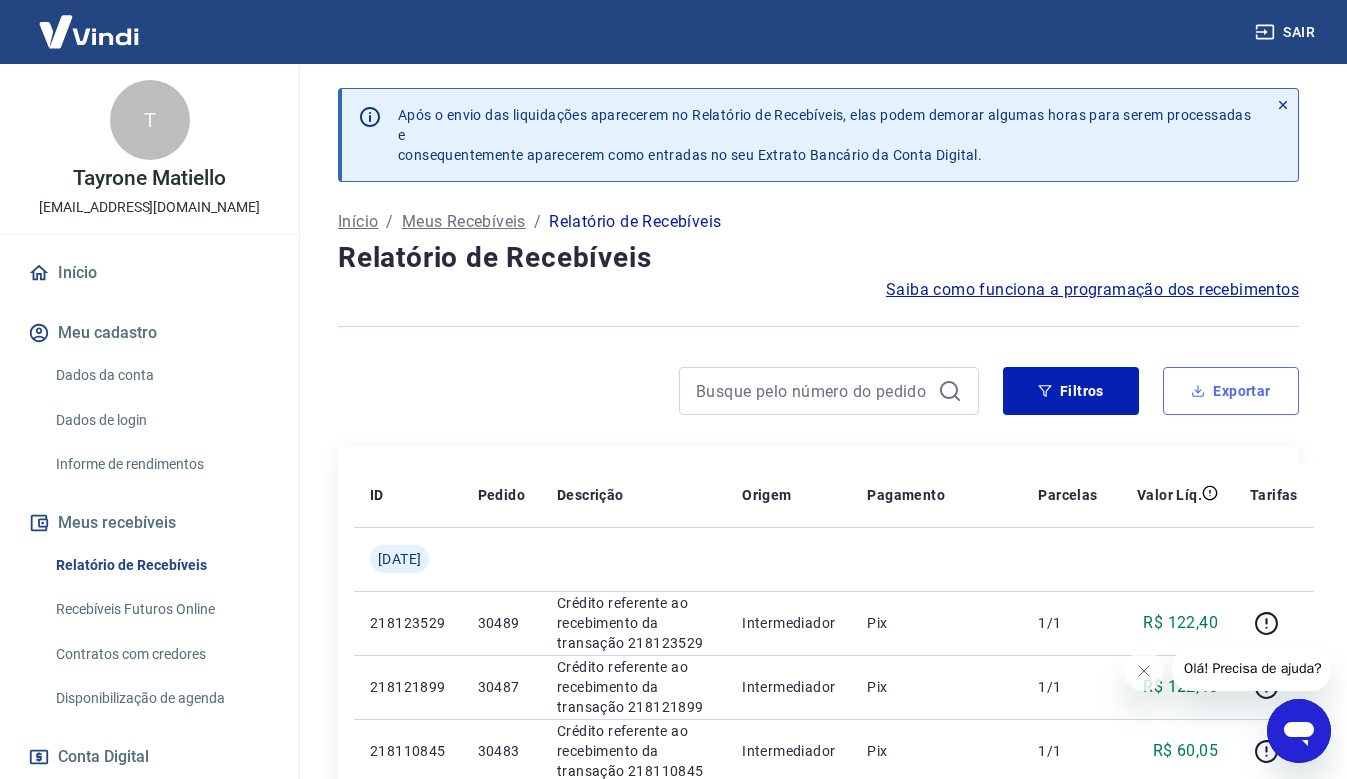 click 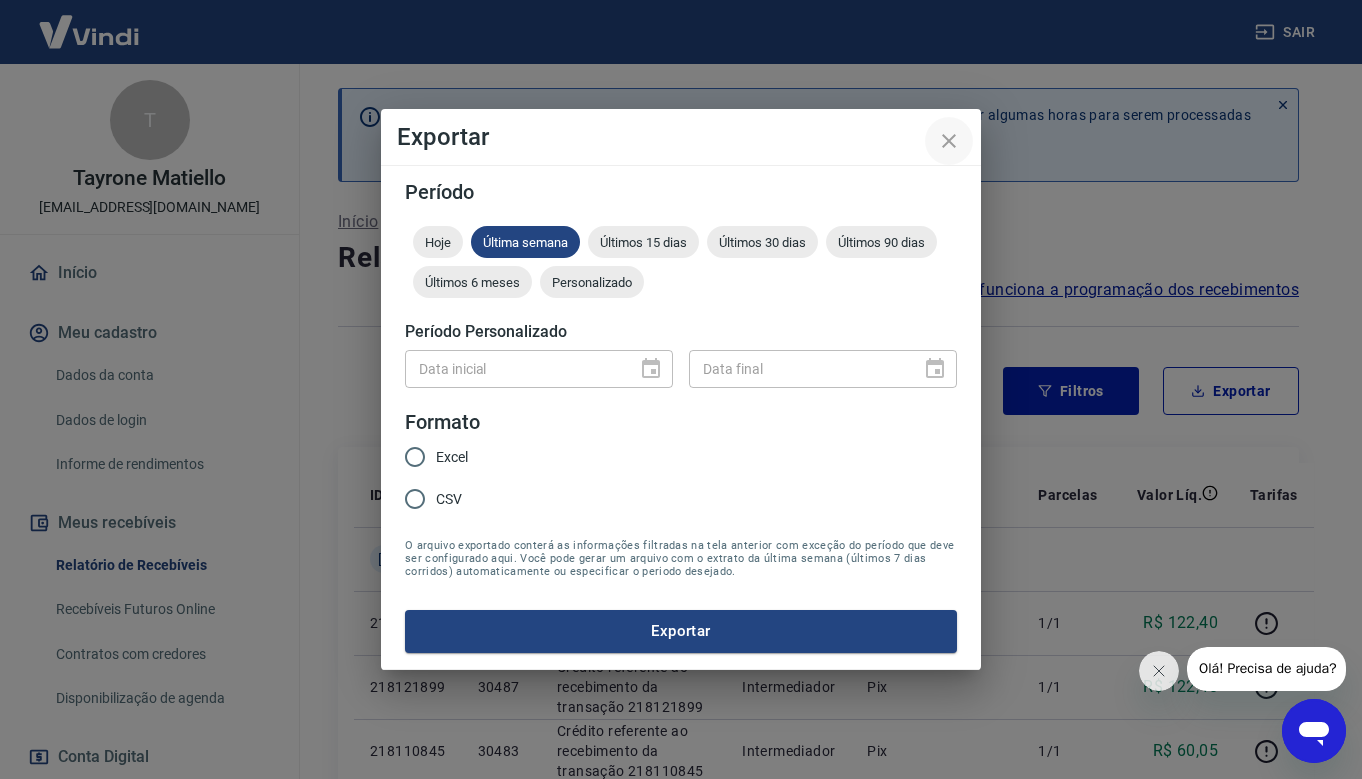 click 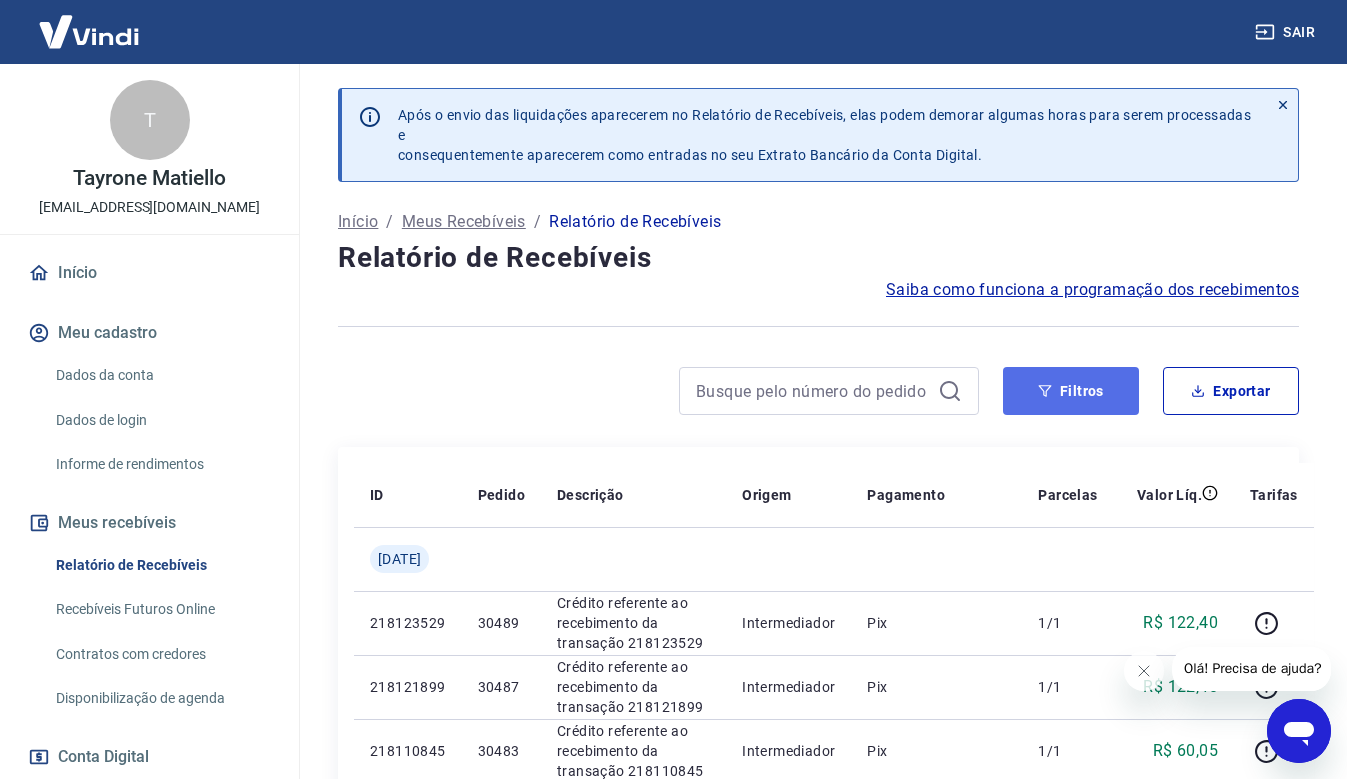click 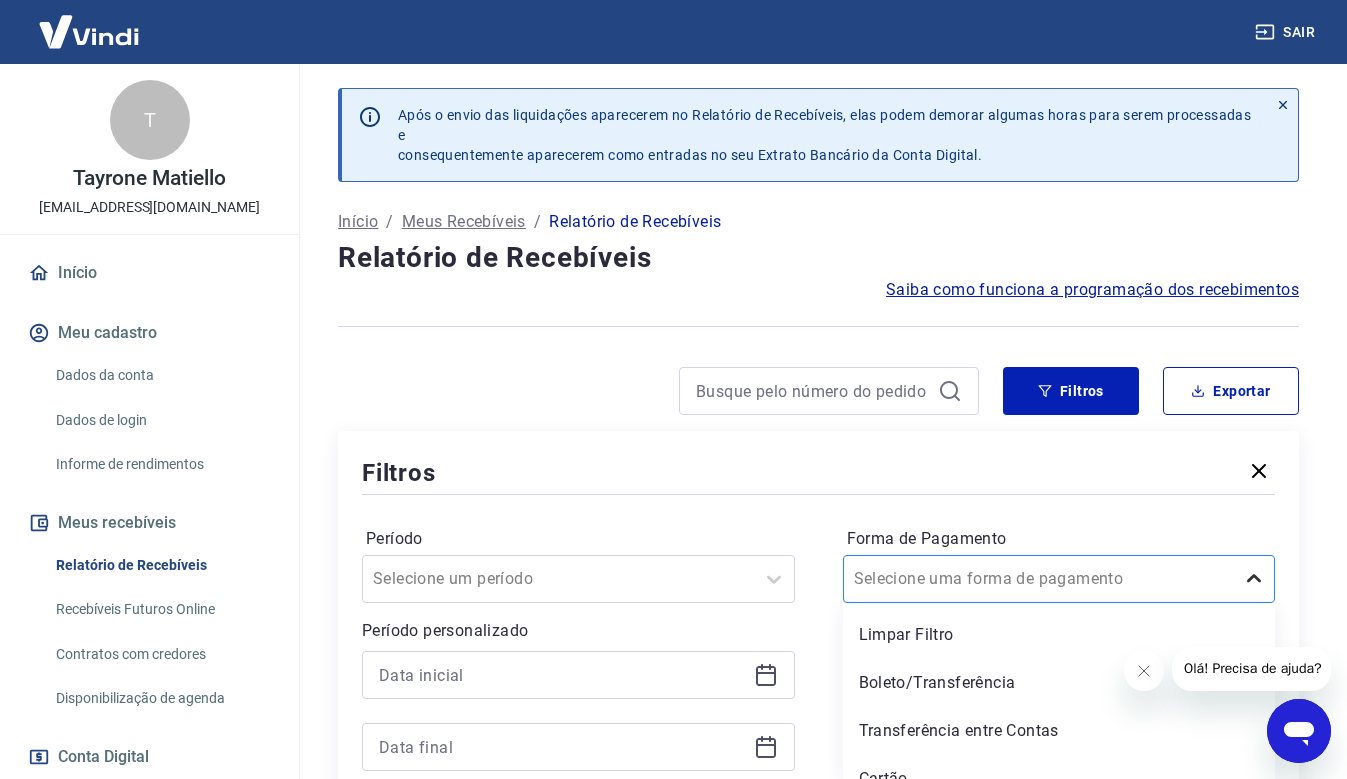 click on "option Limpar Filtro focused, 1 of 5. 5 results available. Use Up and Down to choose options, press Enter to select the currently focused option, press Escape to exit the menu, press Tab to select the option and exit the menu. Selecione uma forma de pagamento Limpar Filtro Boleto/Transferência Transferência entre Contas Cartão PIX" at bounding box center (1059, 579) 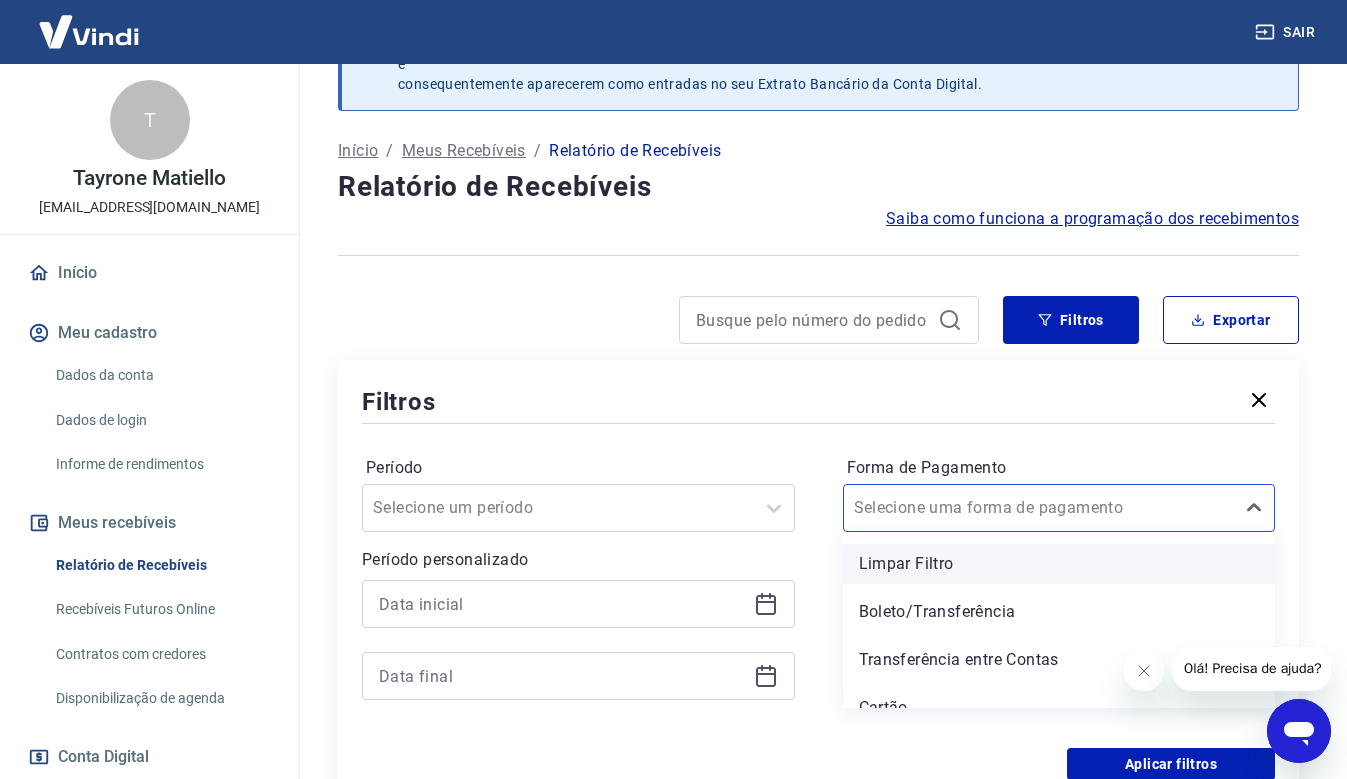 scroll, scrollTop: 72, scrollLeft: 0, axis: vertical 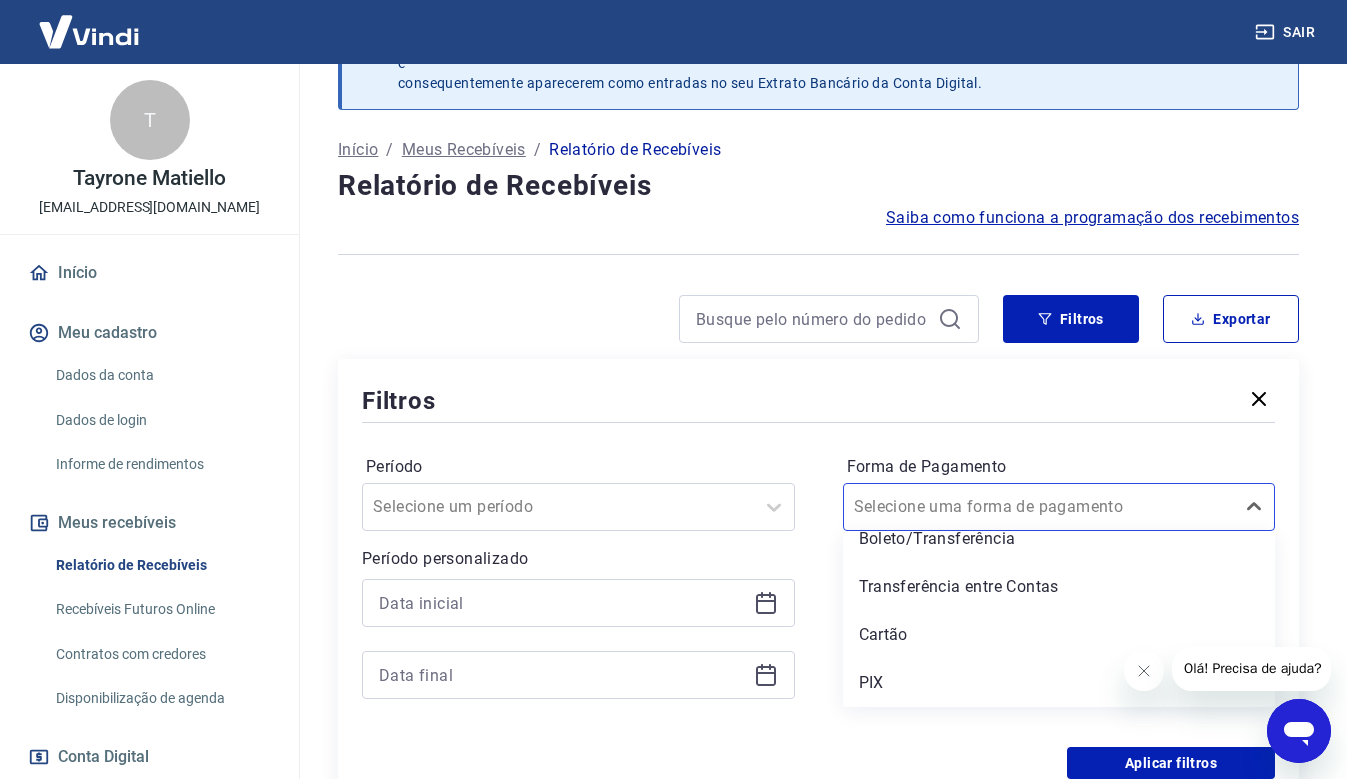 click on "PIX" at bounding box center [1059, 683] 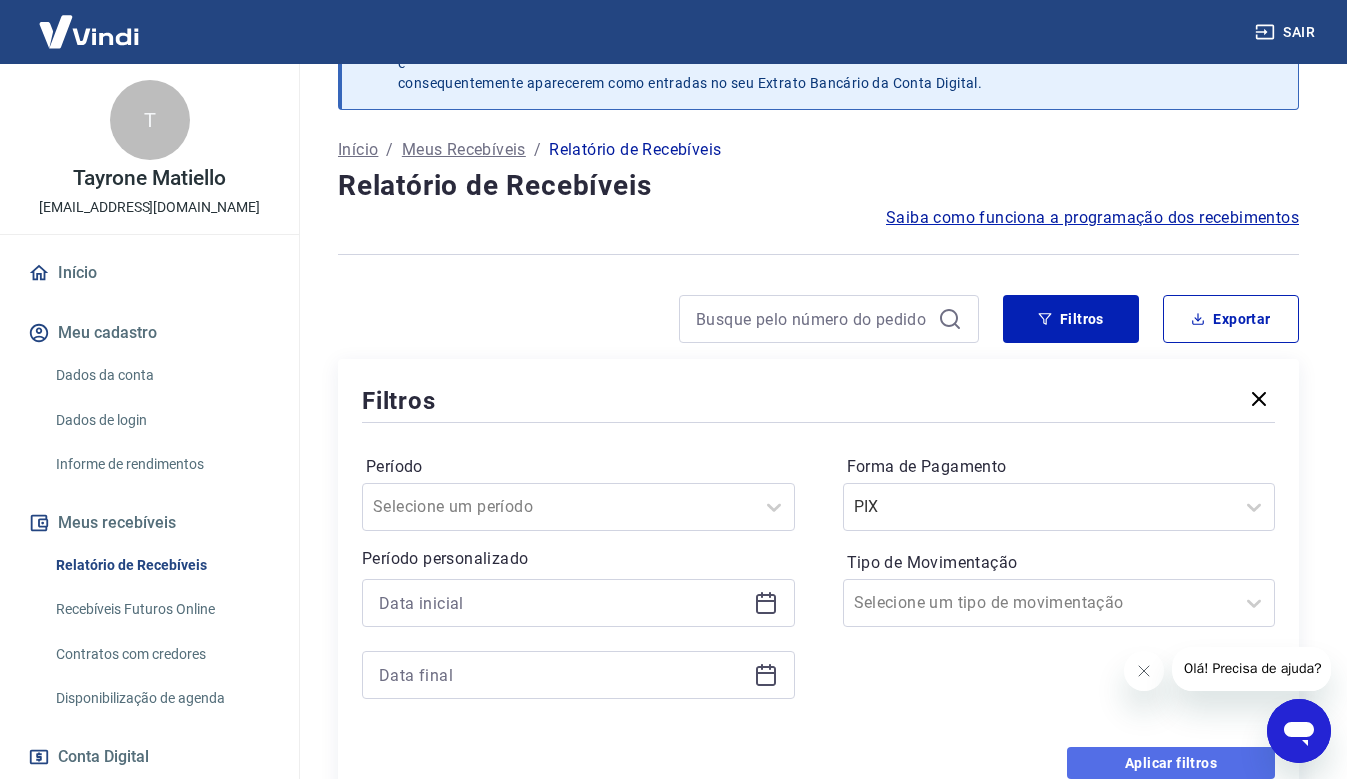 click on "Aplicar filtros" at bounding box center [1171, 763] 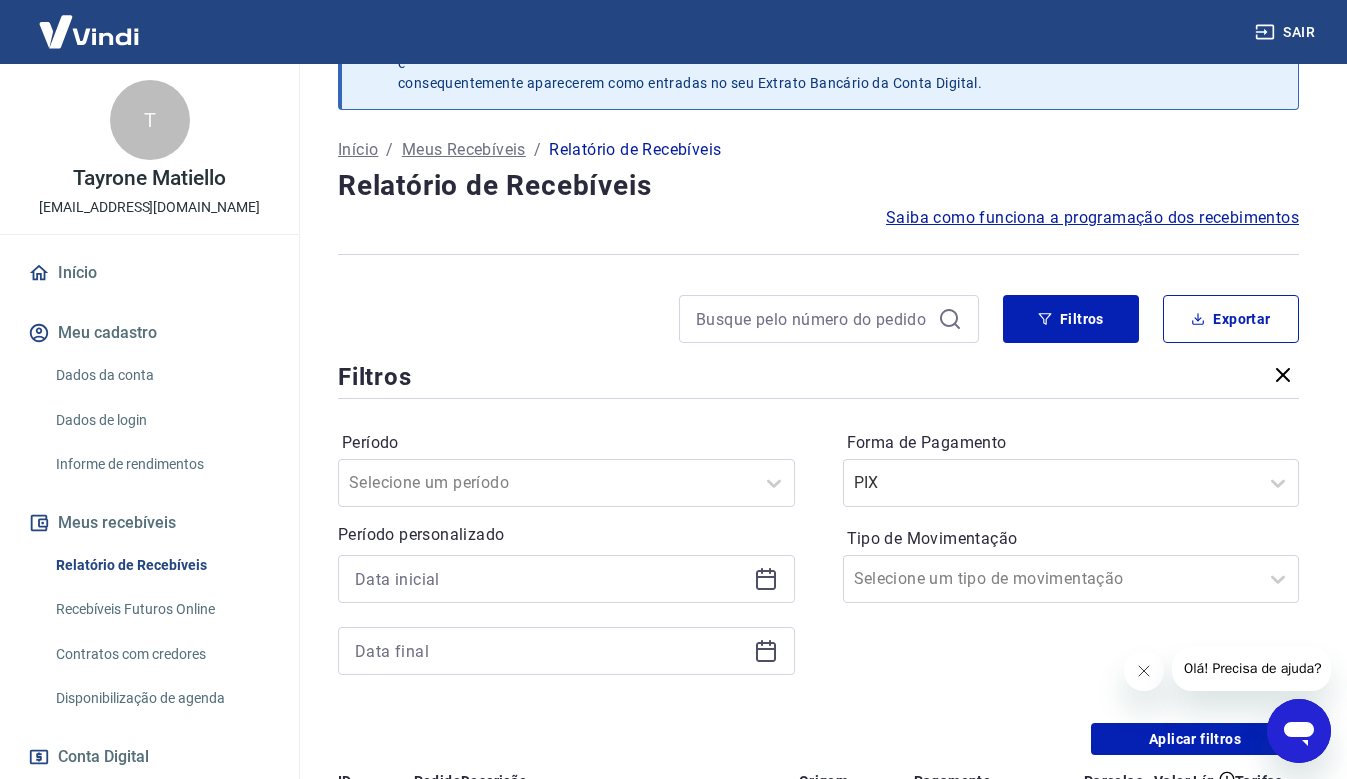 click at bounding box center (1143, 671) 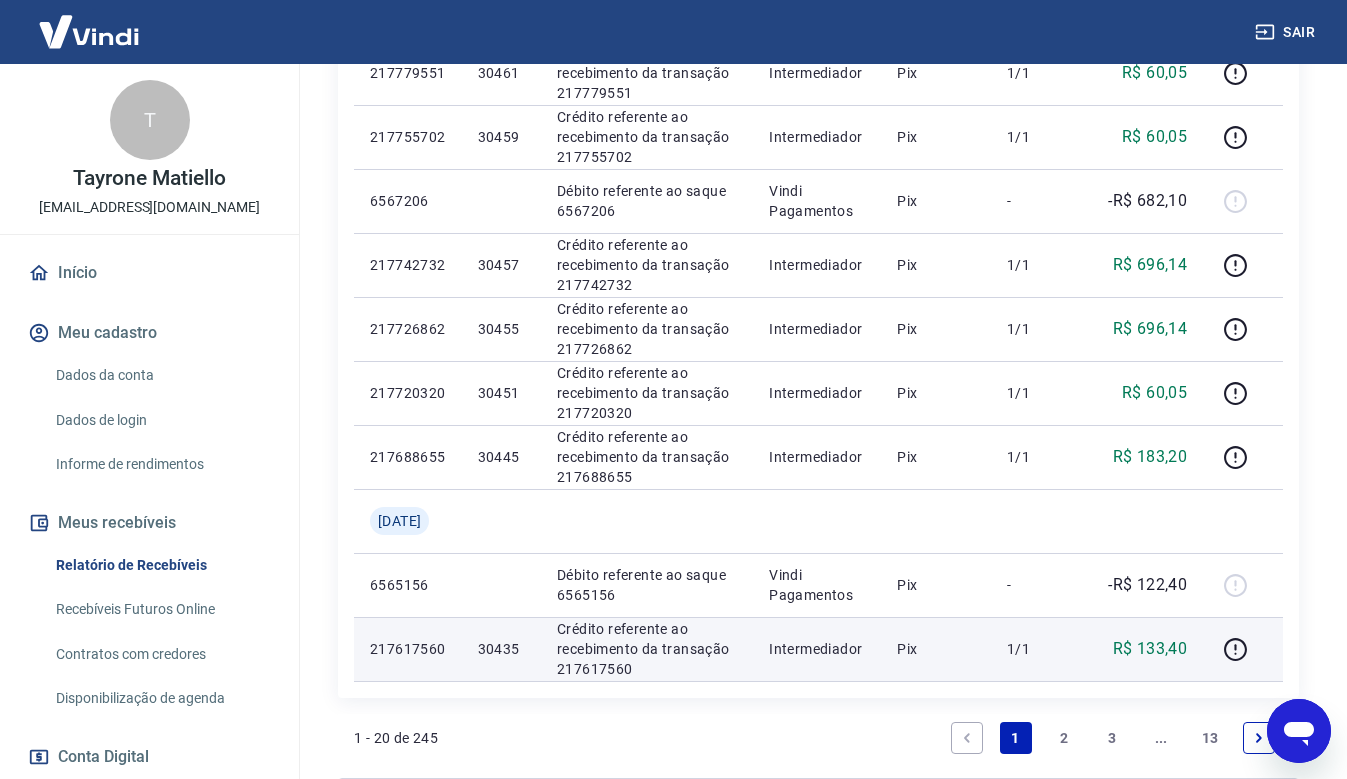 scroll, scrollTop: 1677, scrollLeft: 0, axis: vertical 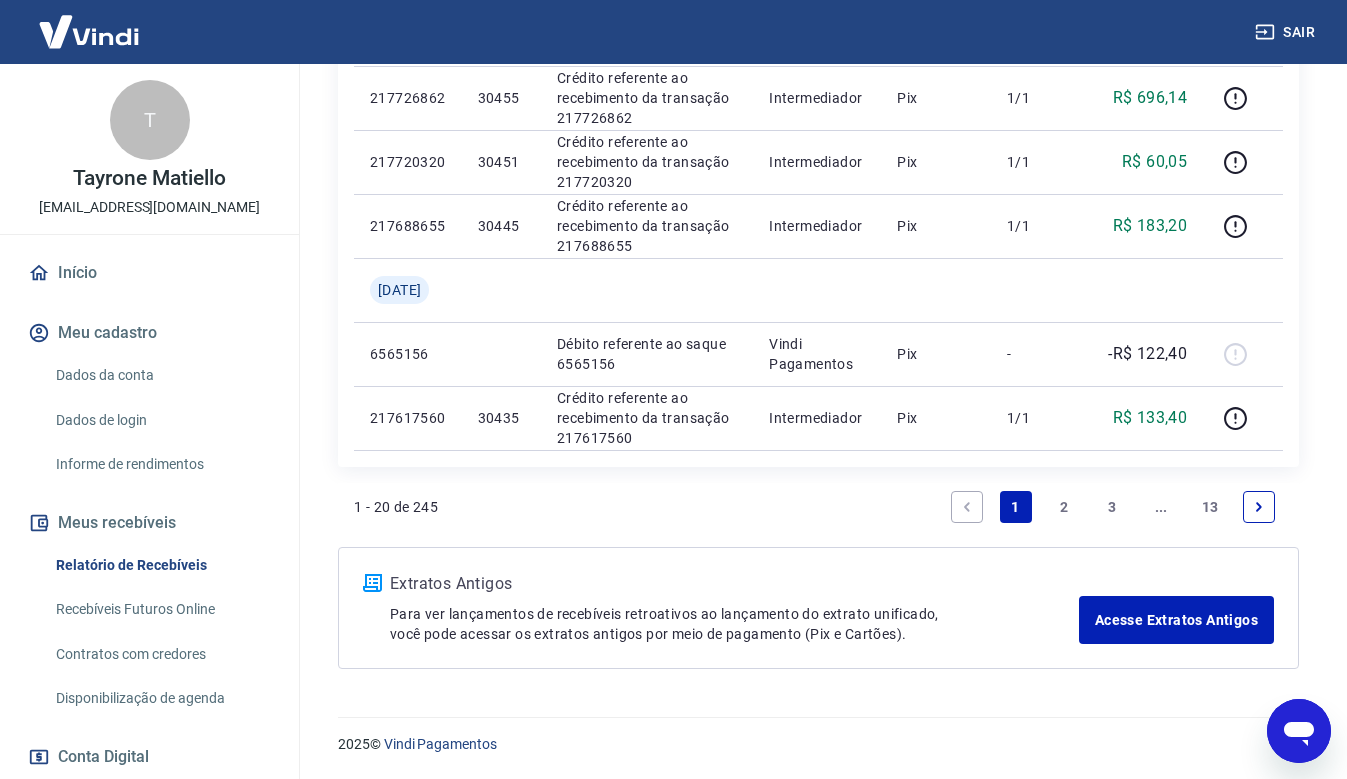 click on "2" at bounding box center [1064, 507] 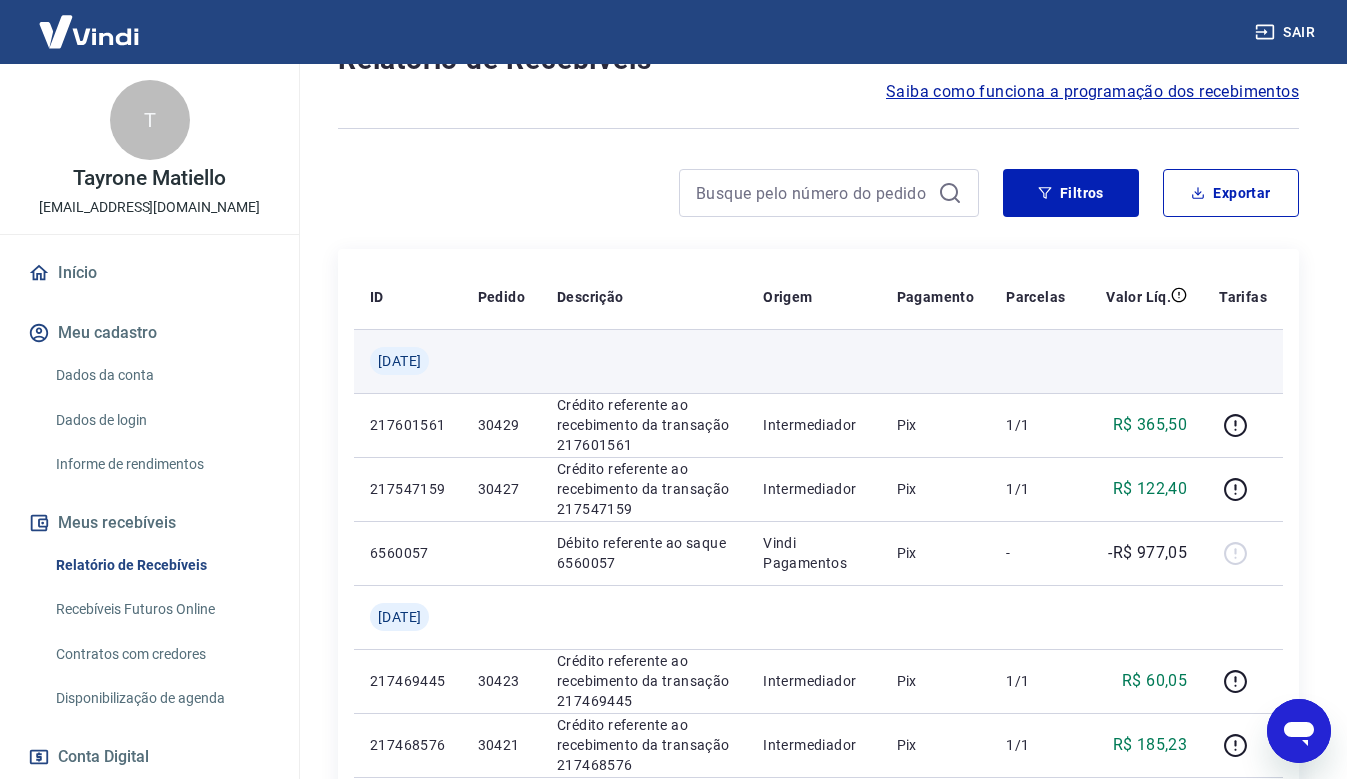 scroll, scrollTop: 200, scrollLeft: 0, axis: vertical 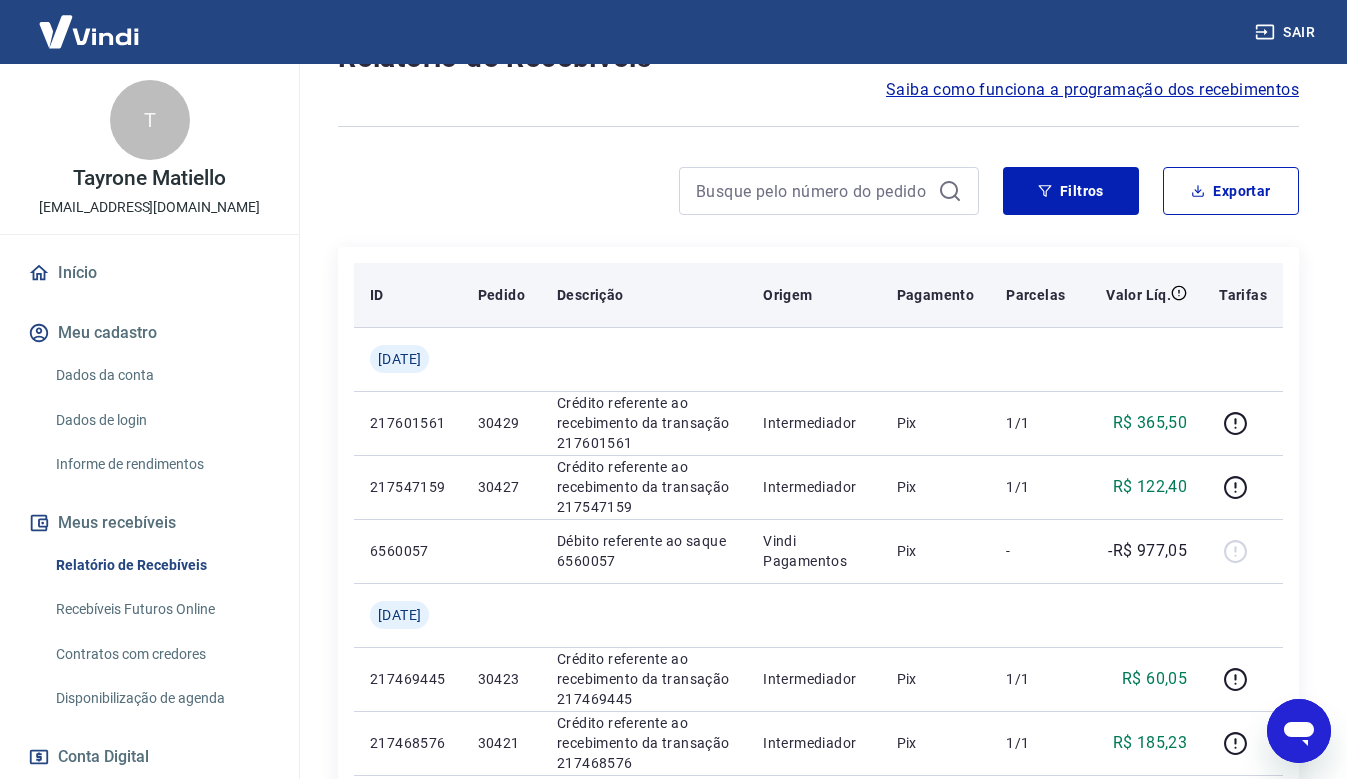 drag, startPoint x: 913, startPoint y: 246, endPoint x: 959, endPoint y: 276, distance: 54.91812 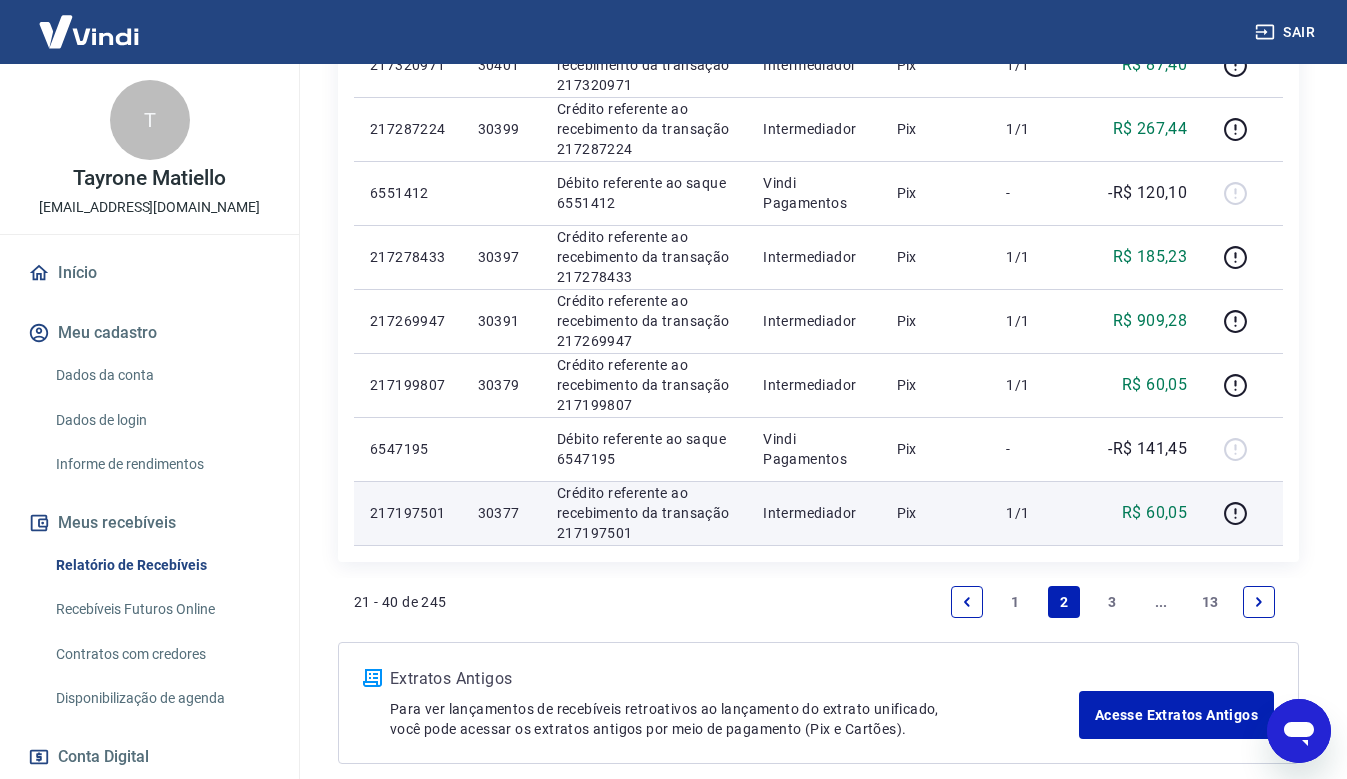 scroll, scrollTop: 1549, scrollLeft: 0, axis: vertical 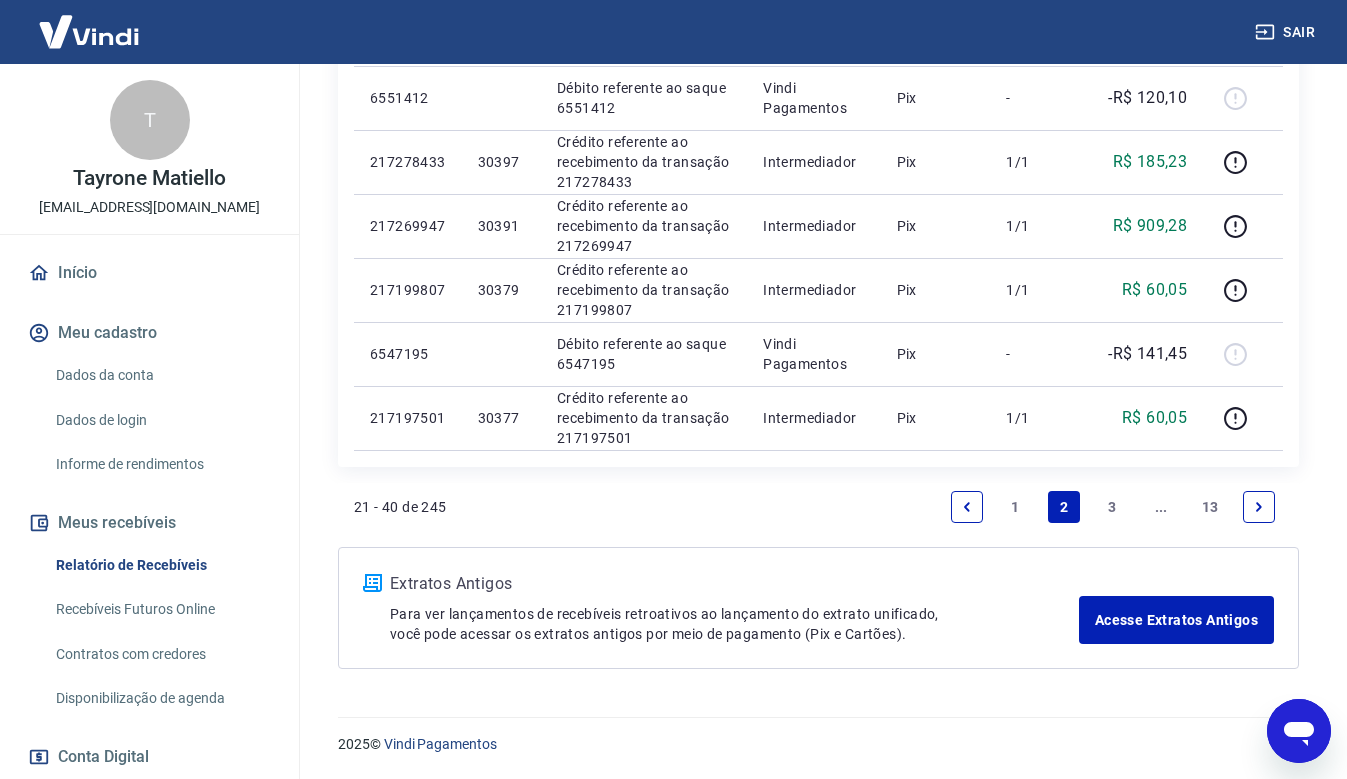 click on "1" at bounding box center [1016, 507] 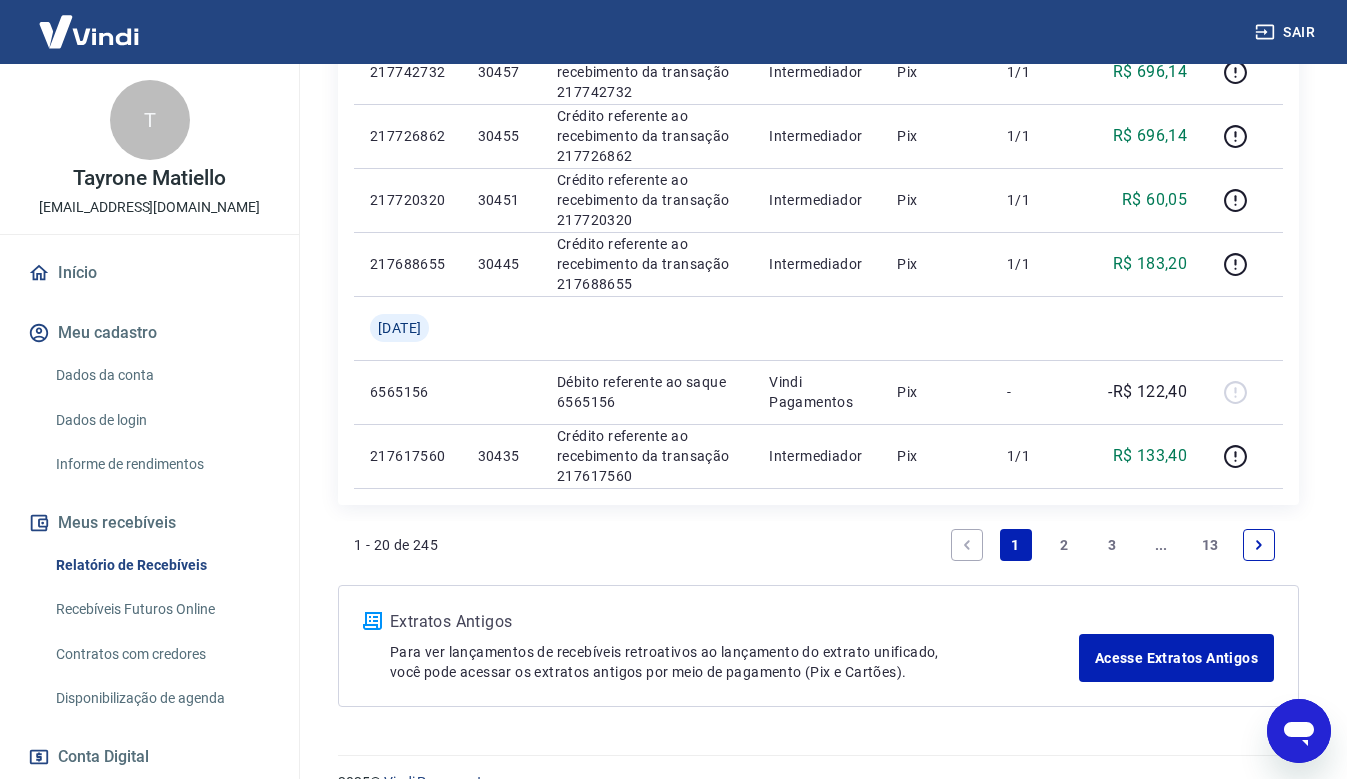 scroll, scrollTop: 1677, scrollLeft: 0, axis: vertical 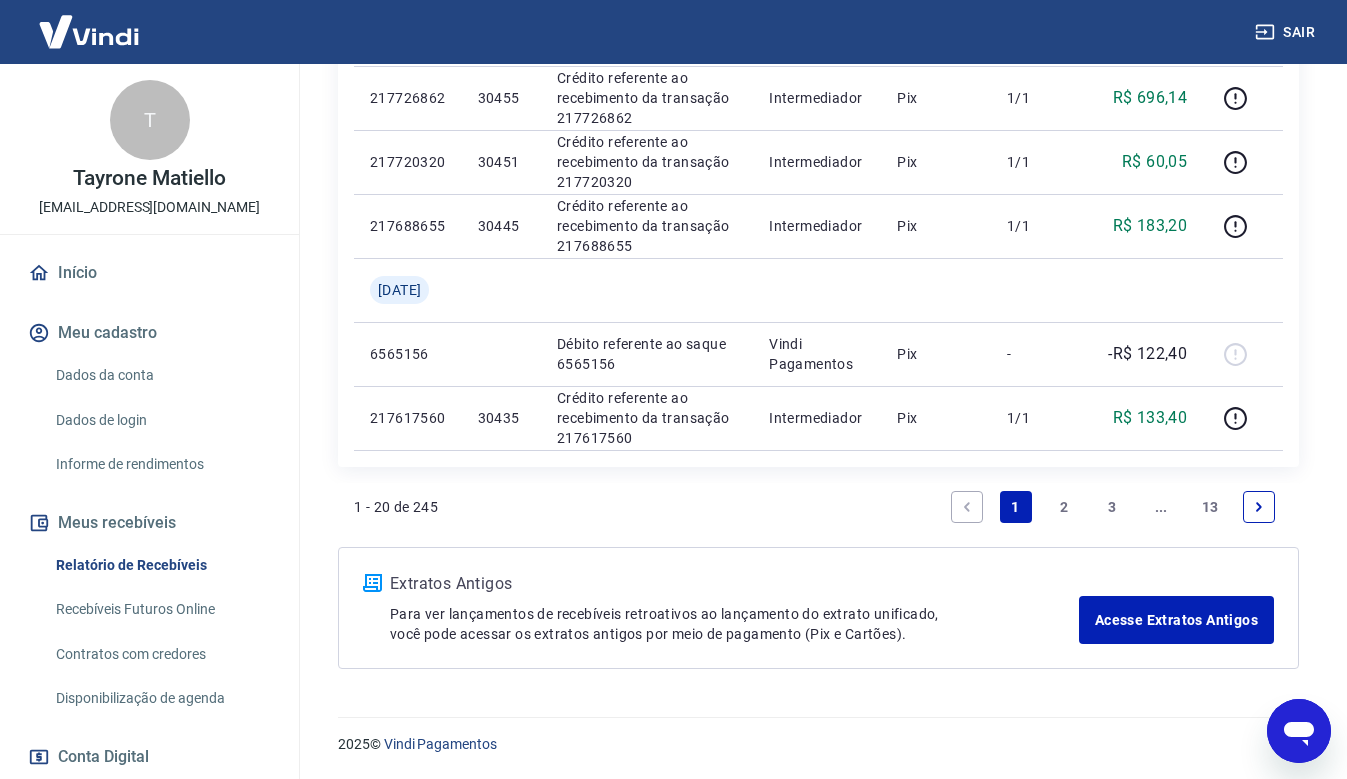 click on "1 - 20 de 245 1 2 3 ... 13" at bounding box center [818, 507] 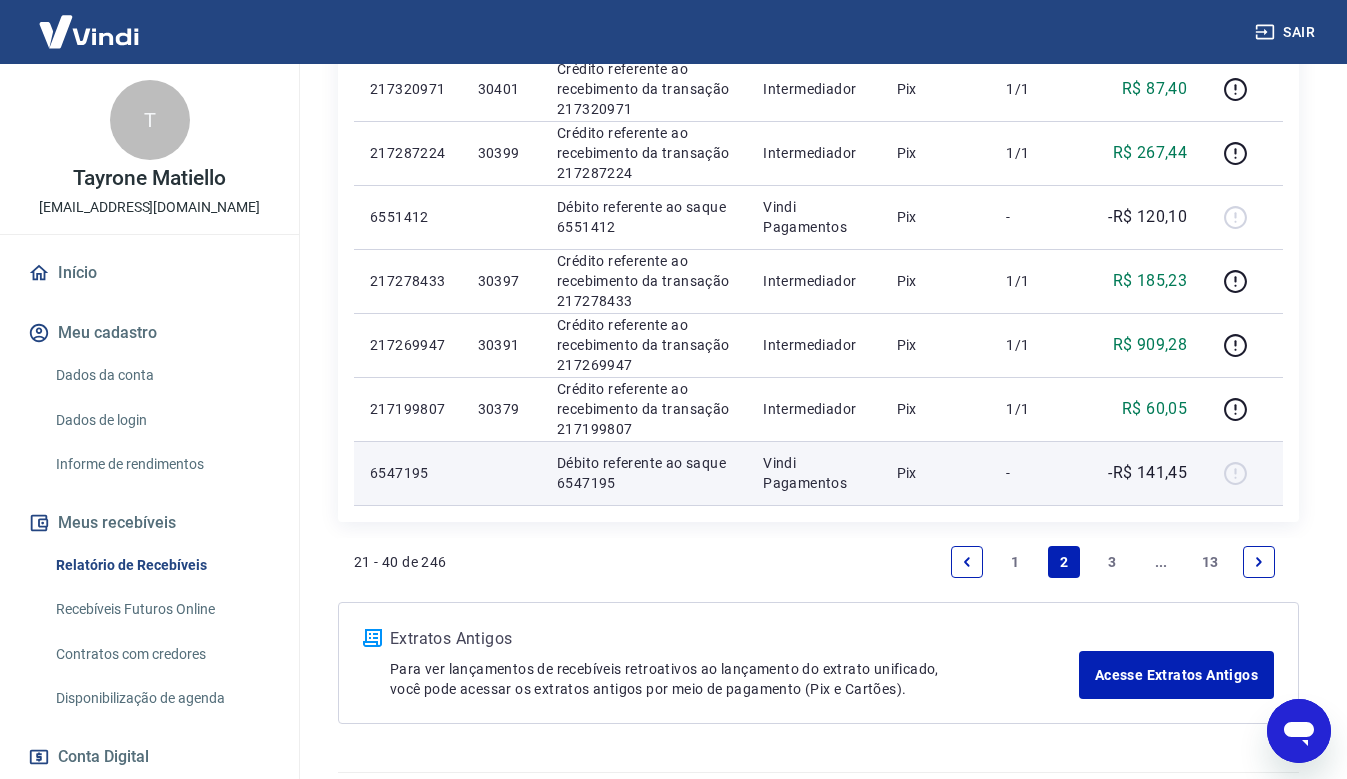 scroll, scrollTop: 1449, scrollLeft: 0, axis: vertical 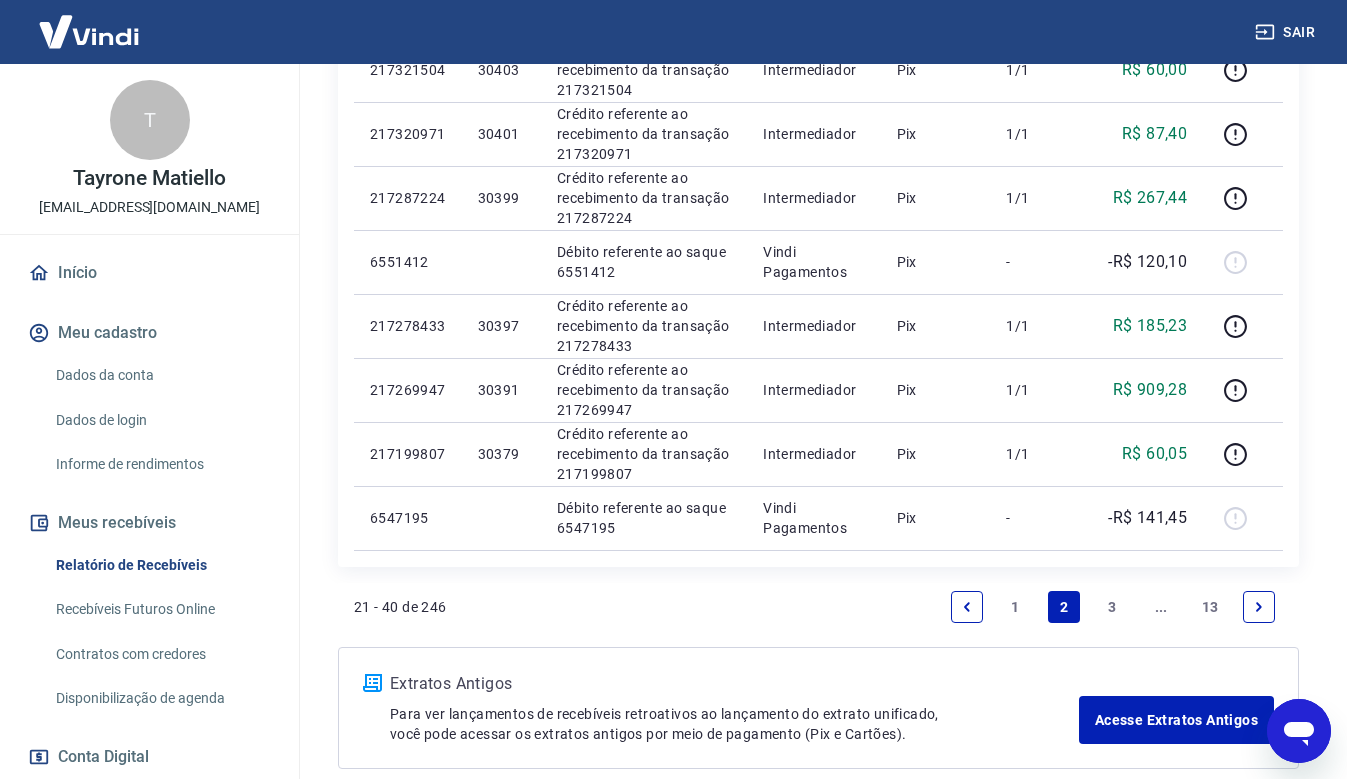 click on "1" at bounding box center (1016, 607) 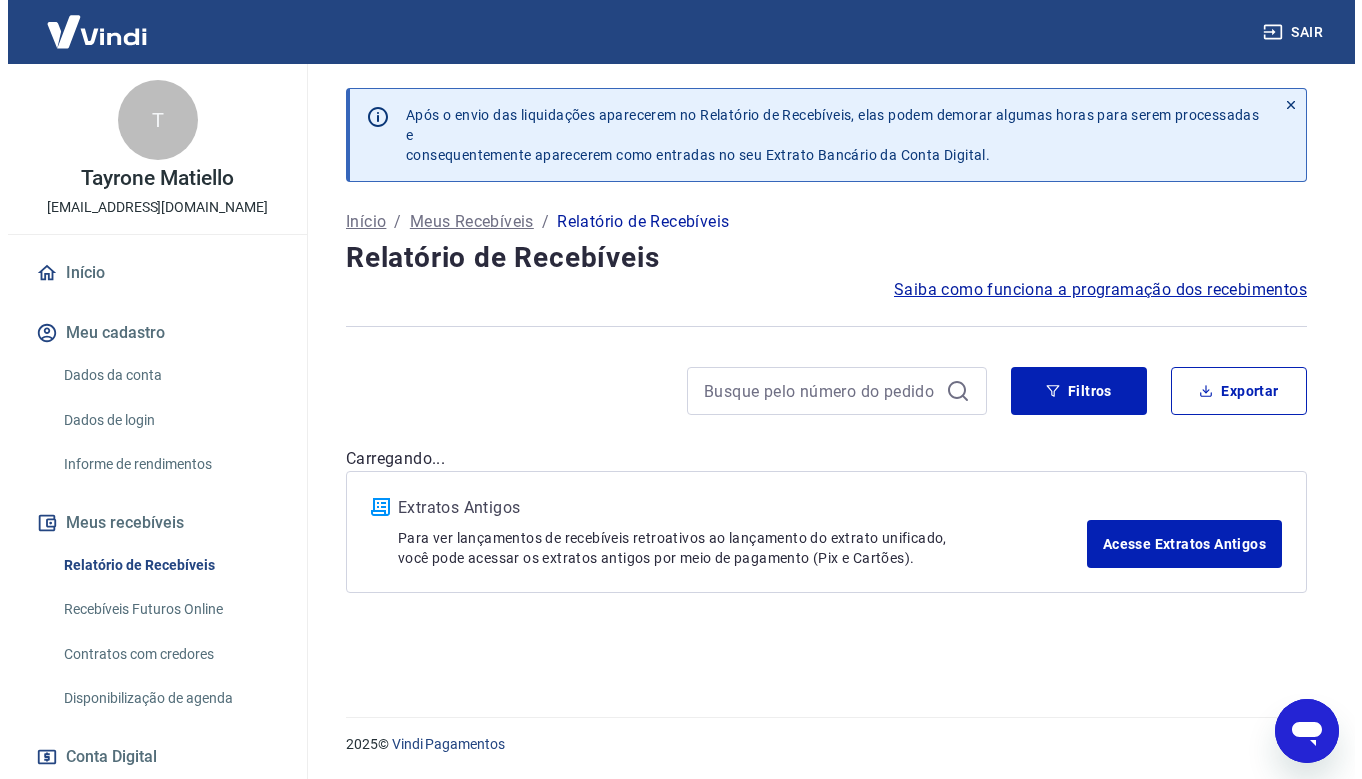 scroll, scrollTop: 0, scrollLeft: 0, axis: both 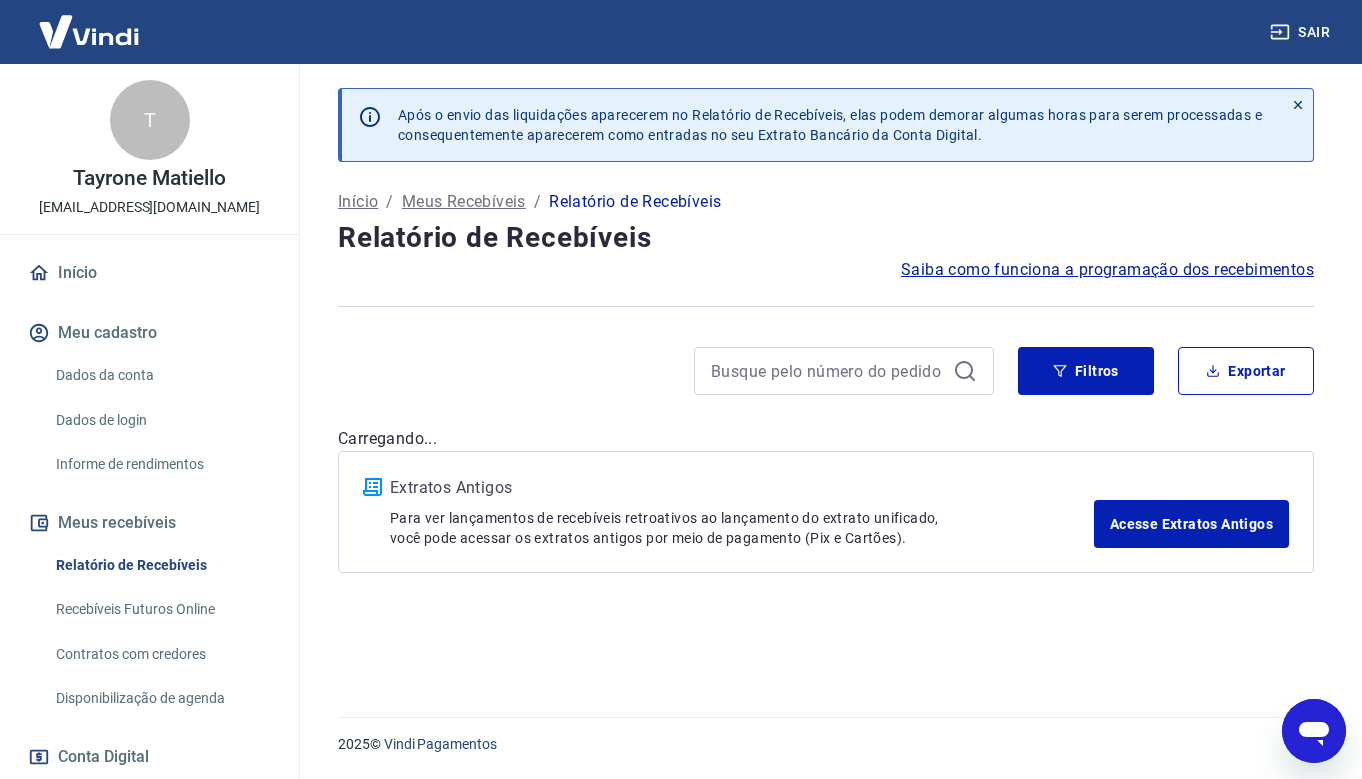 click on "Extratos Antigos" at bounding box center [742, 488] 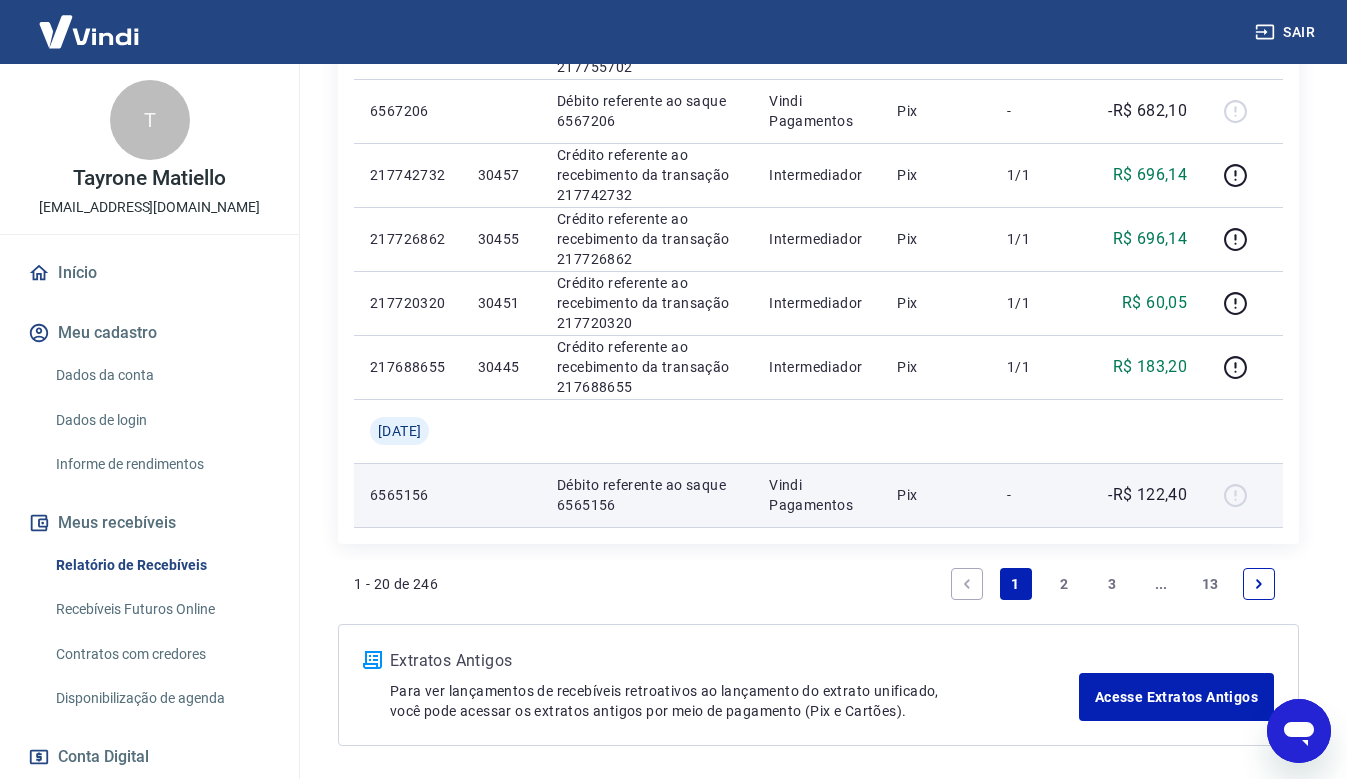 scroll, scrollTop: 1677, scrollLeft: 0, axis: vertical 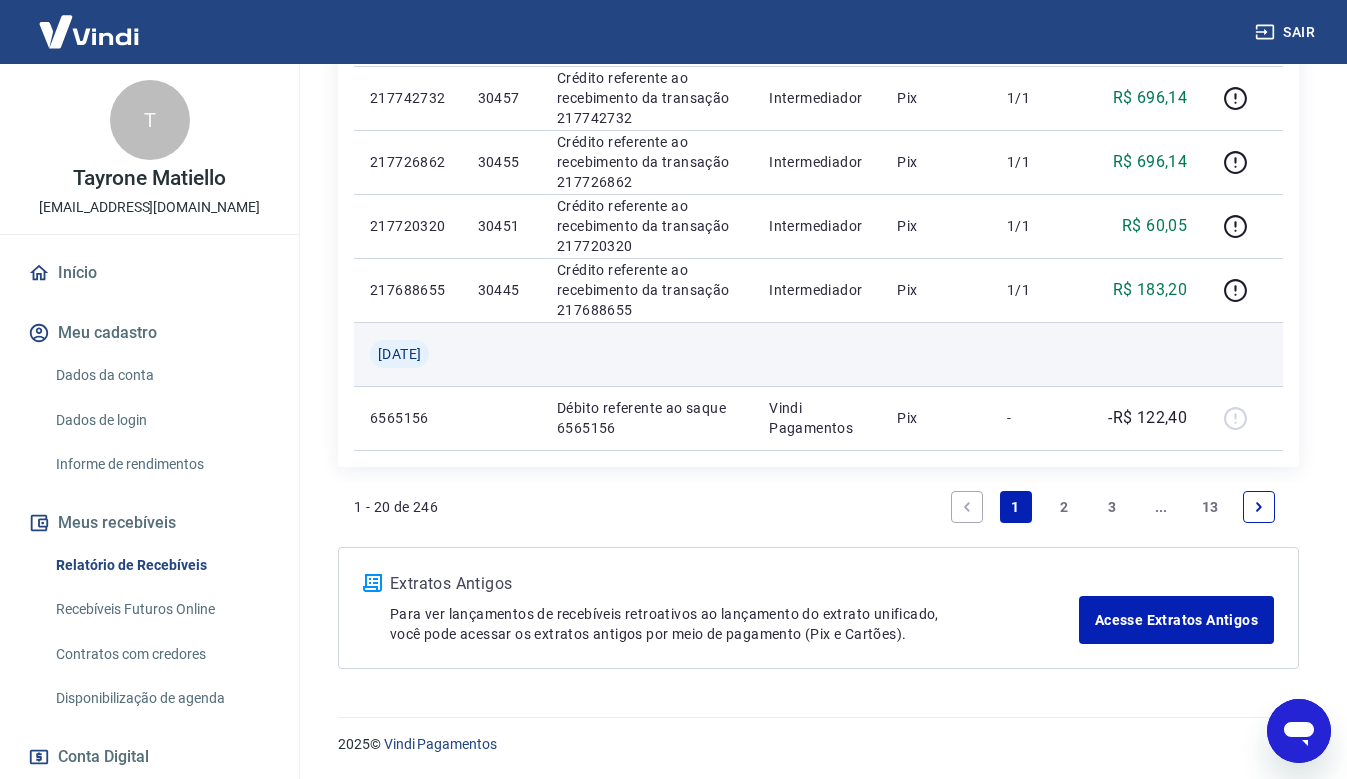 click at bounding box center (817, 354) 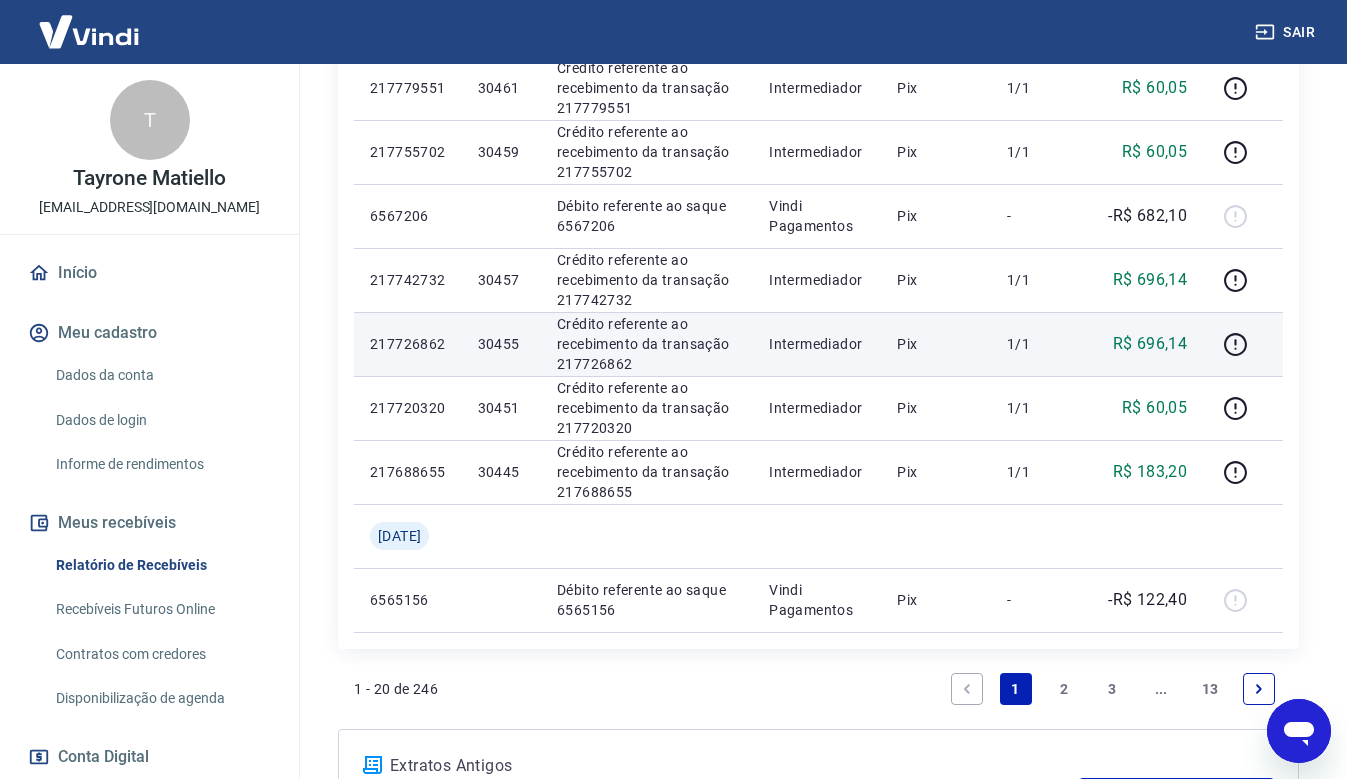scroll, scrollTop: 1477, scrollLeft: 0, axis: vertical 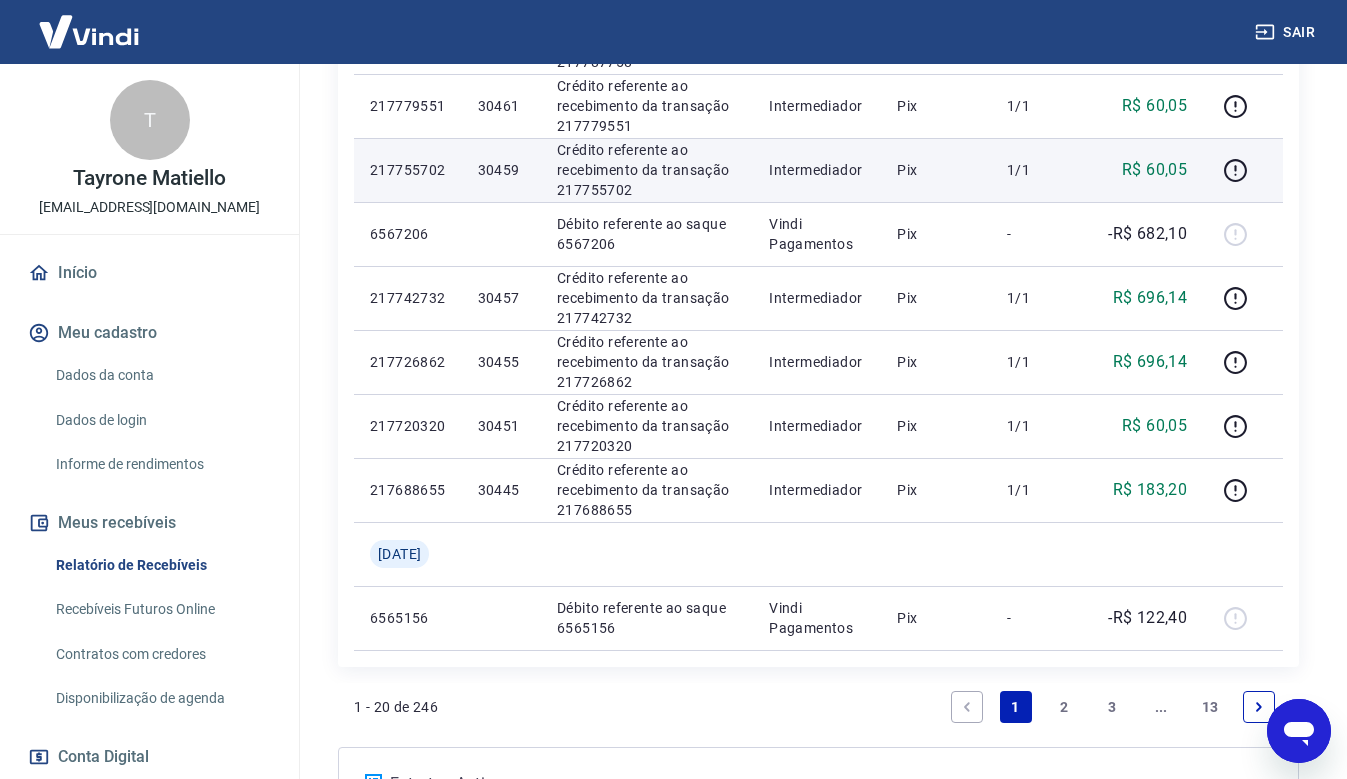 click on "1/1" at bounding box center [1036, 170] 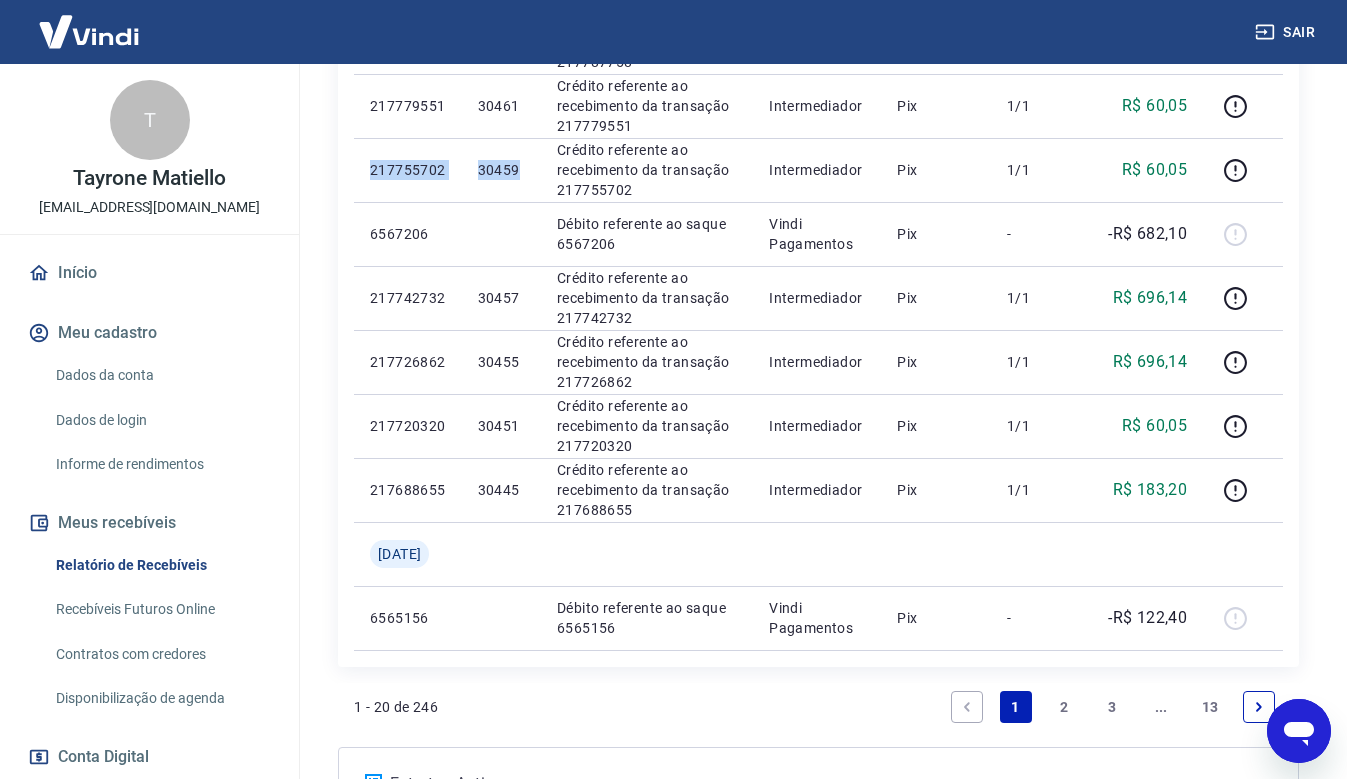 drag, startPoint x: 530, startPoint y: 172, endPoint x: 345, endPoint y: 176, distance: 185.04324 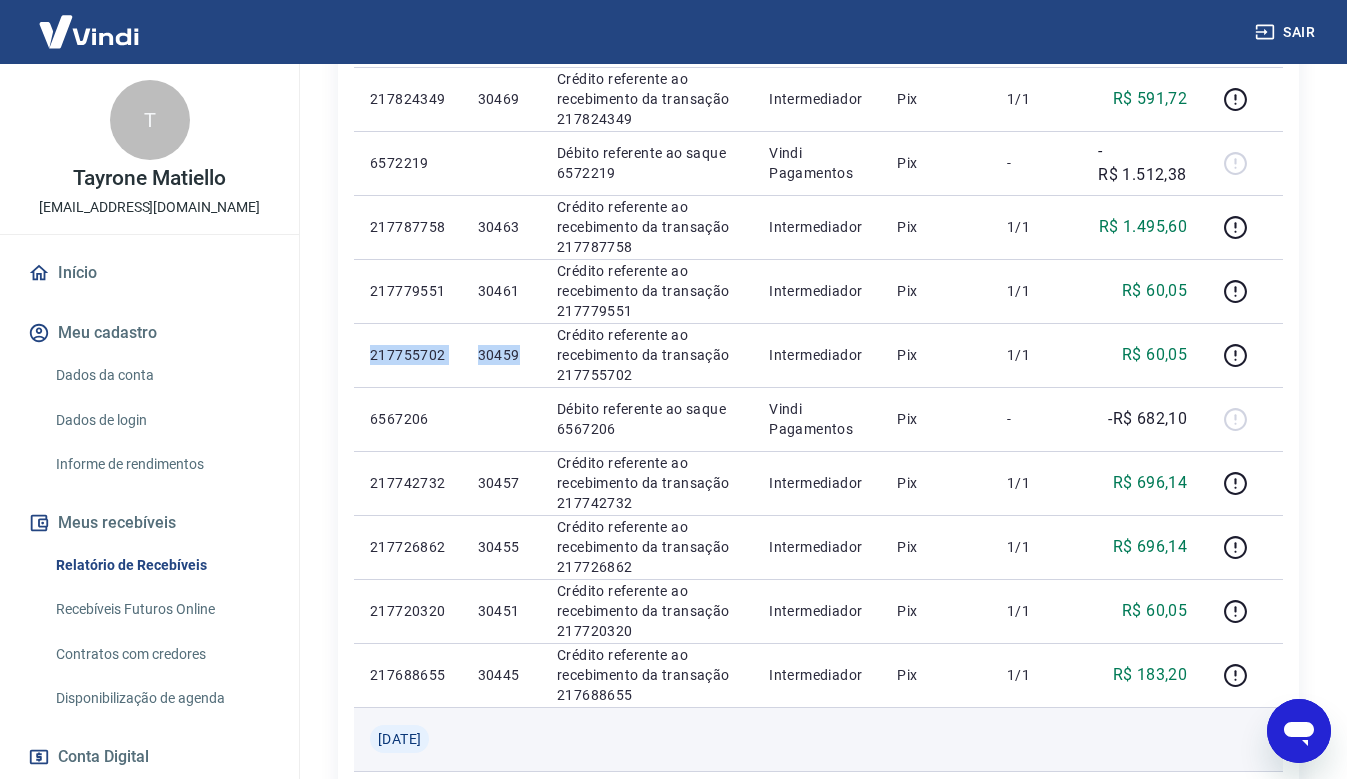 scroll, scrollTop: 1277, scrollLeft: 0, axis: vertical 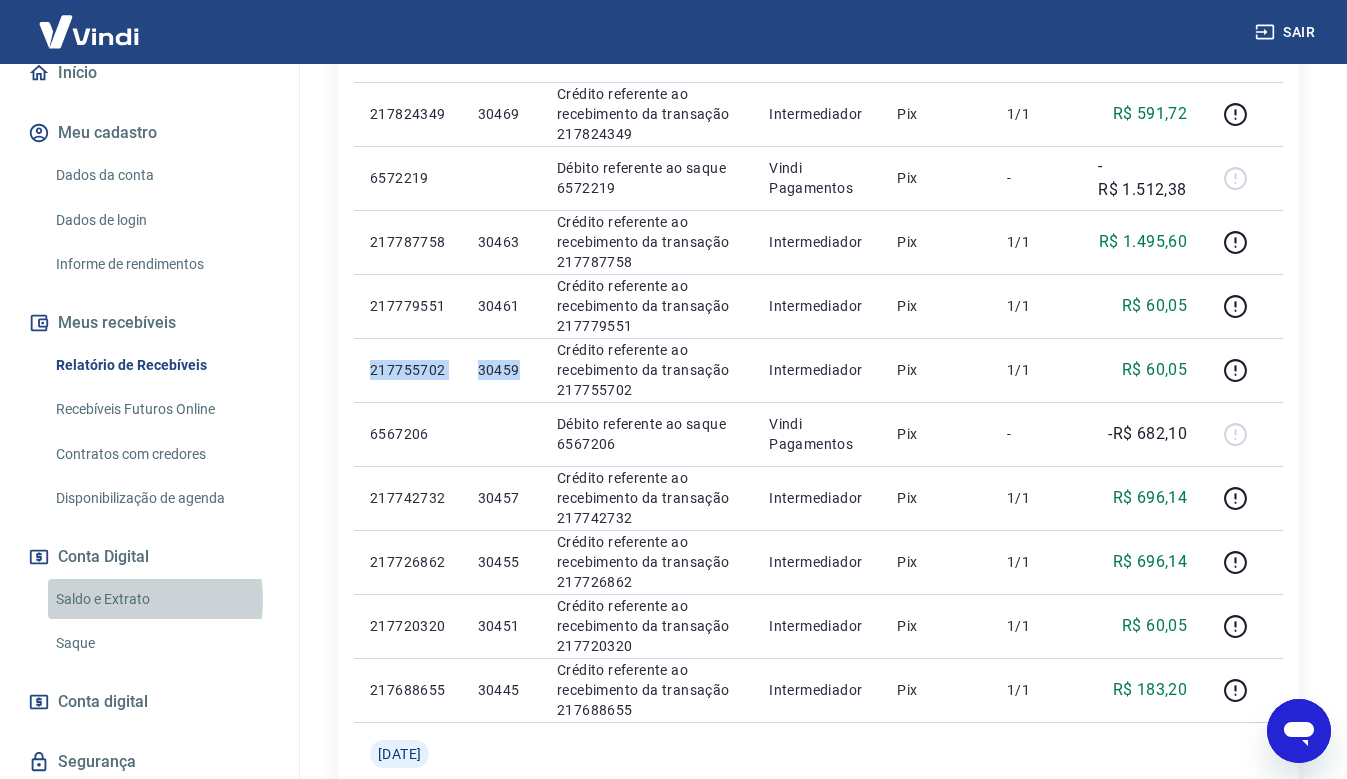 click on "Saldo e Extrato" at bounding box center (161, 599) 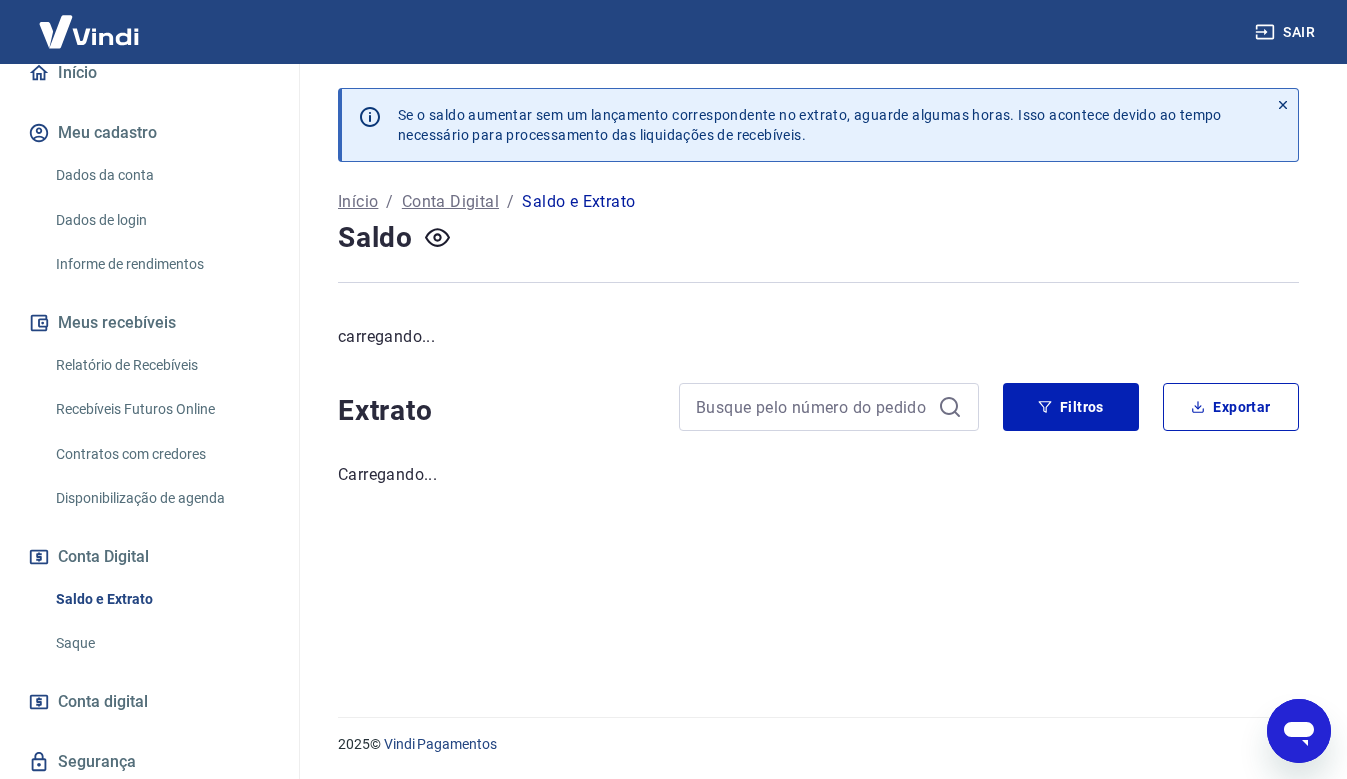 scroll, scrollTop: 0, scrollLeft: 0, axis: both 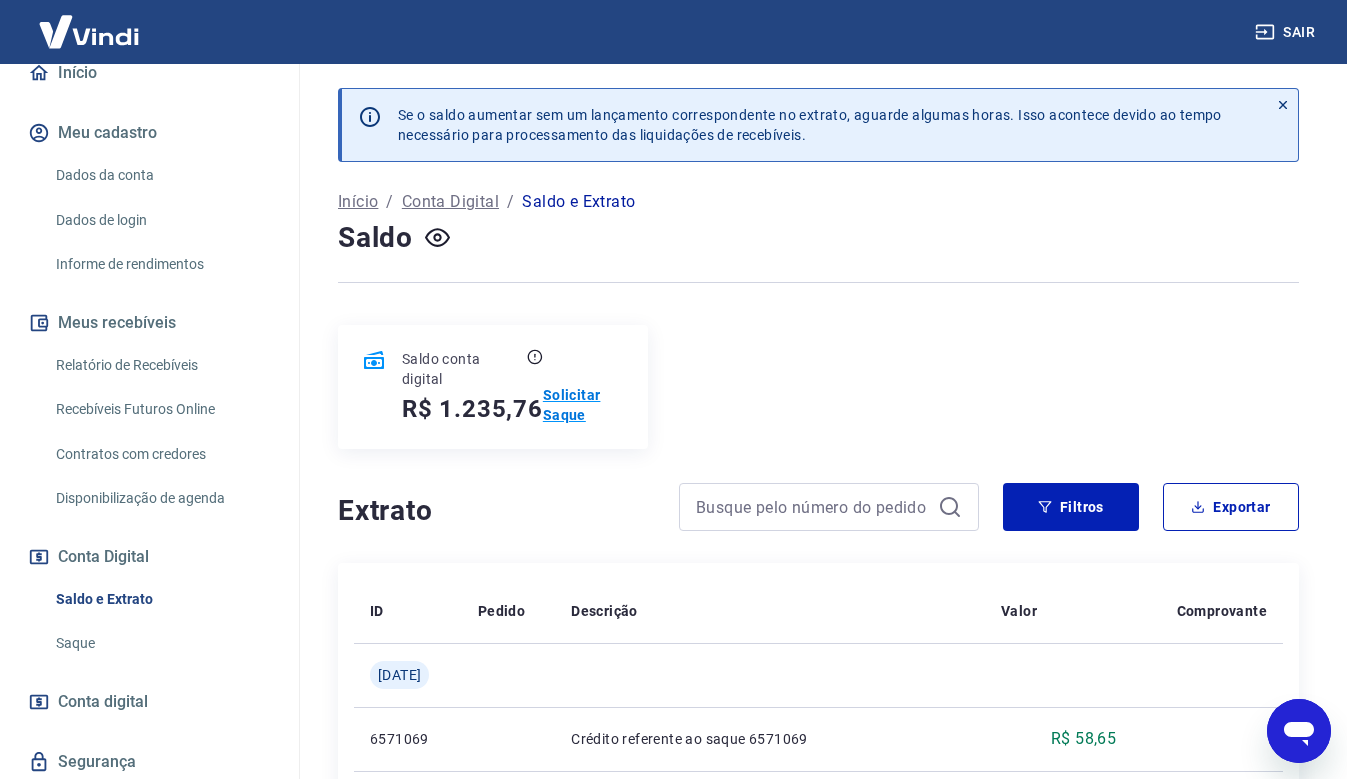 click on "Solicitar Saque" at bounding box center (583, 405) 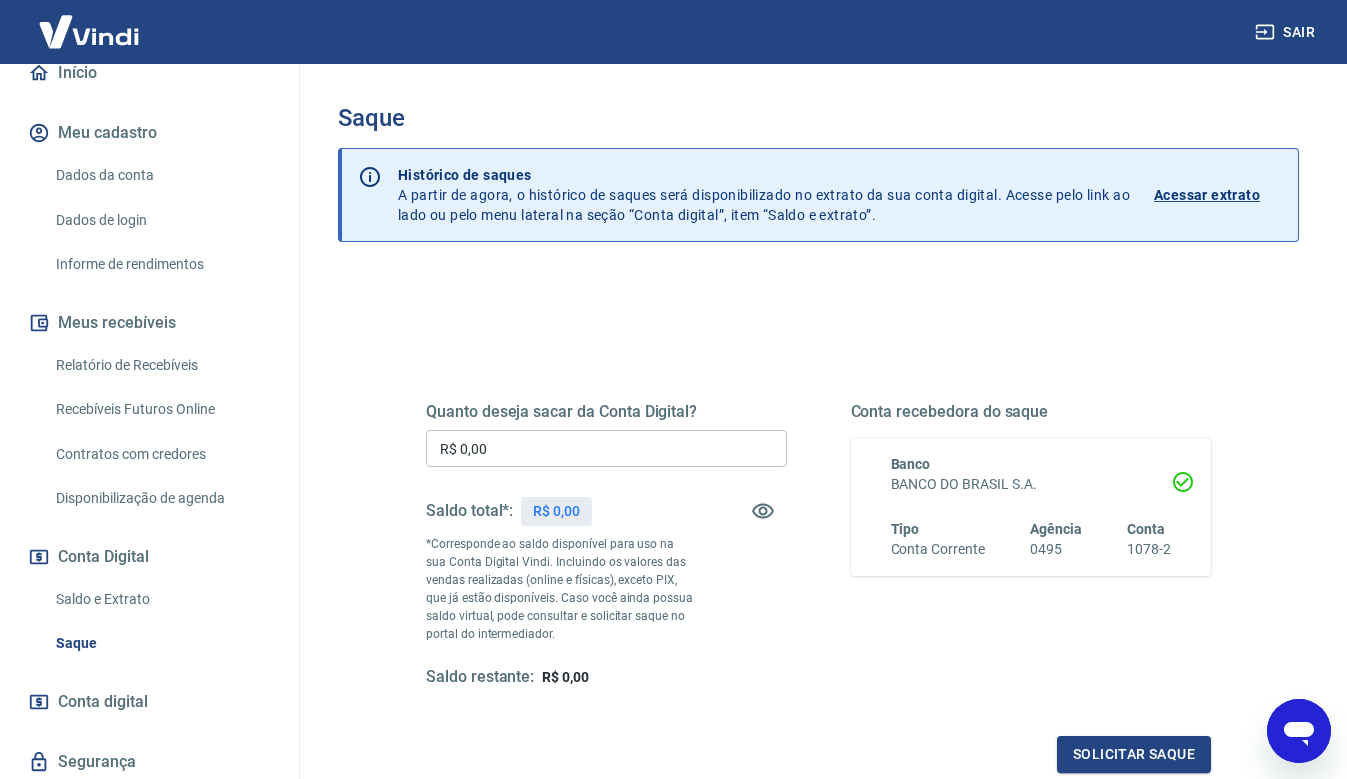 click on "R$ 0,00" at bounding box center [606, 448] 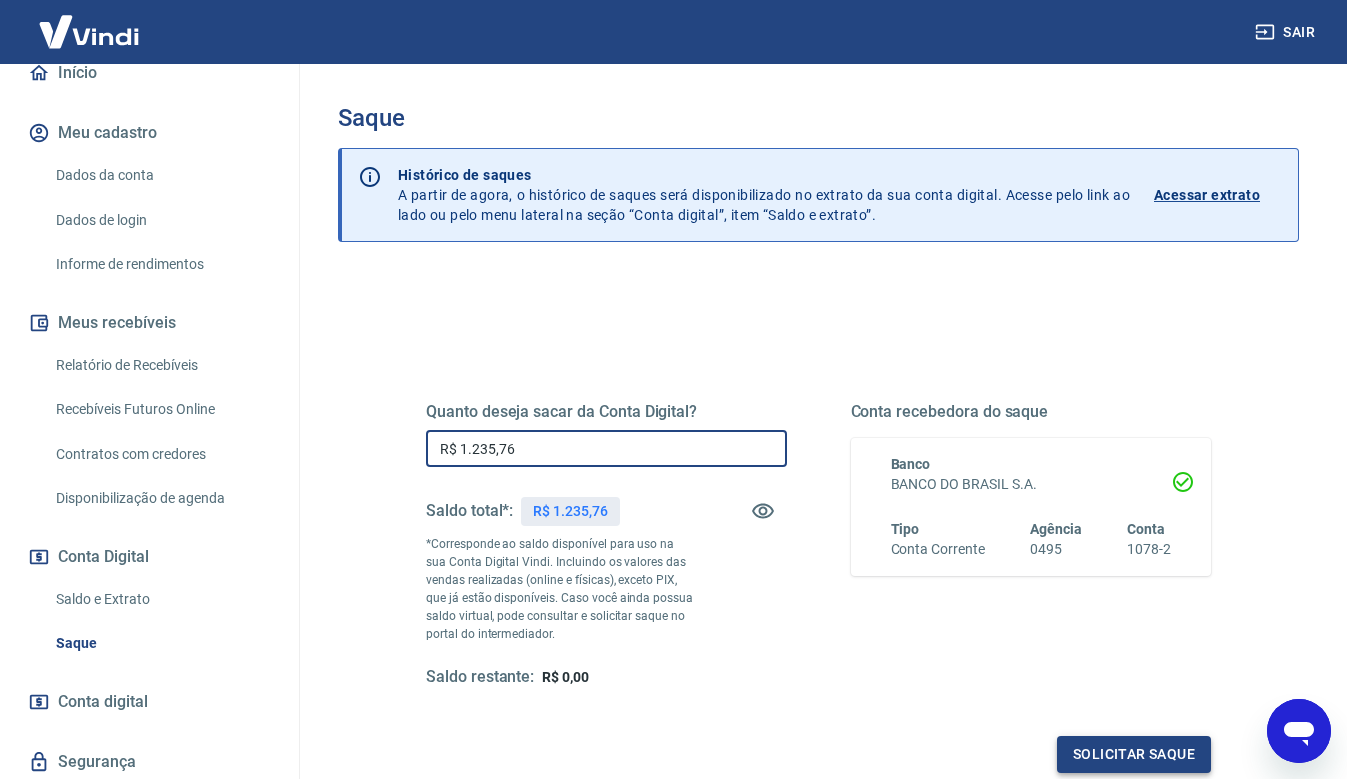 type on "R$ 1.235,76" 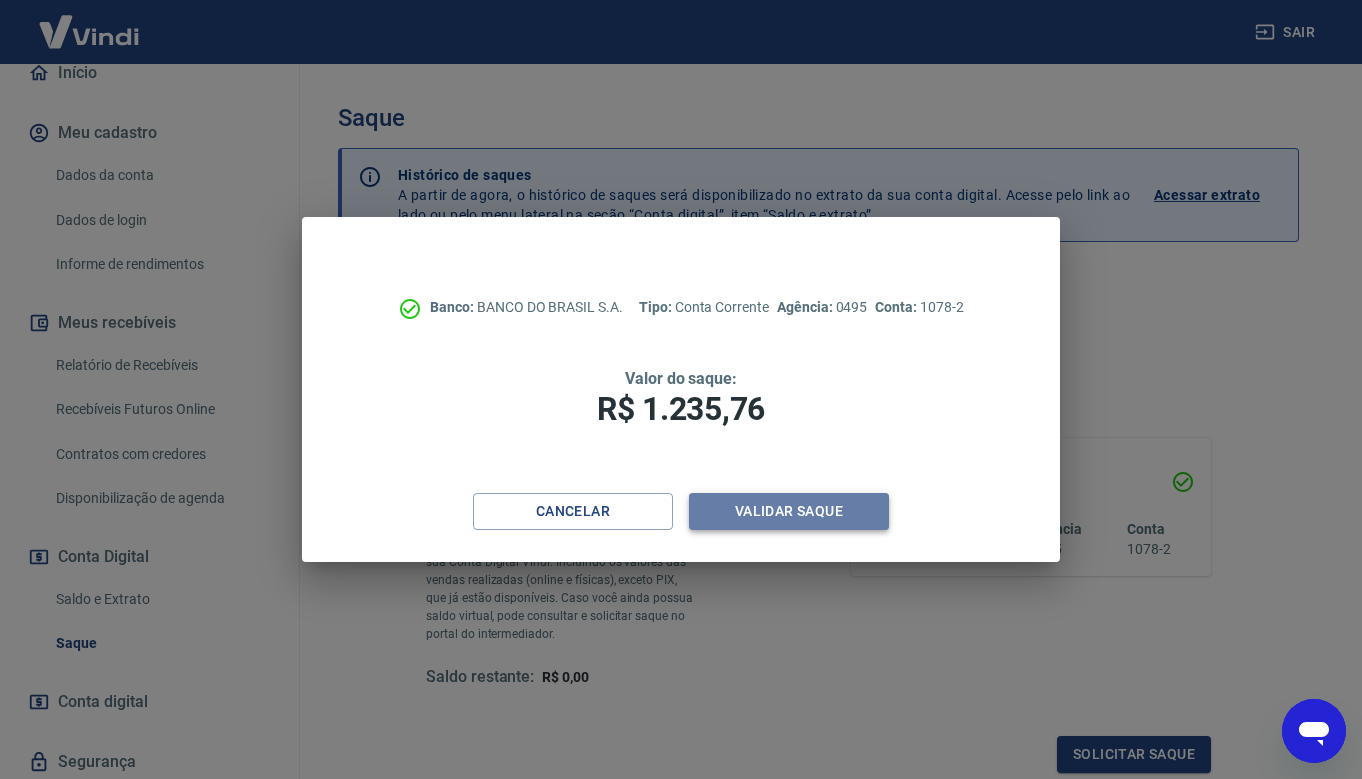 click on "Validar saque" at bounding box center [789, 511] 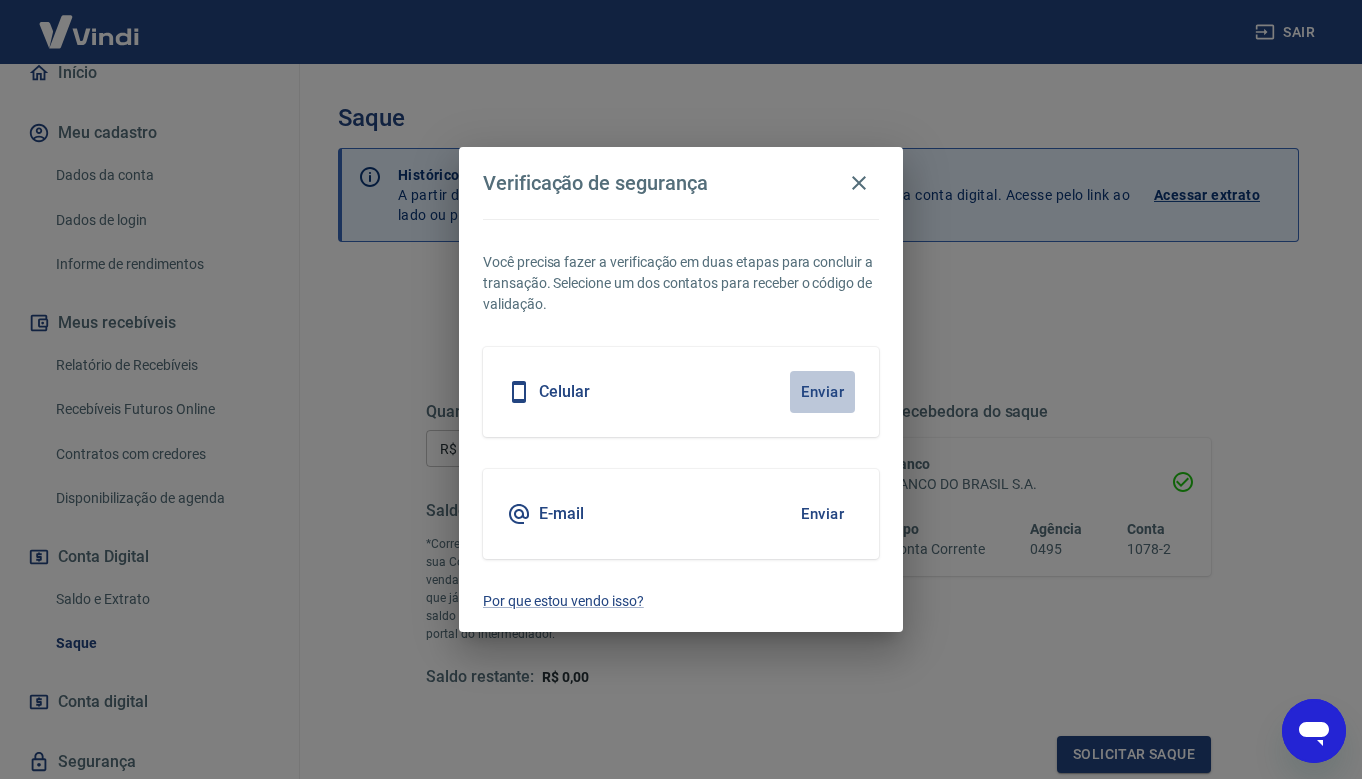 click on "Enviar" at bounding box center [822, 392] 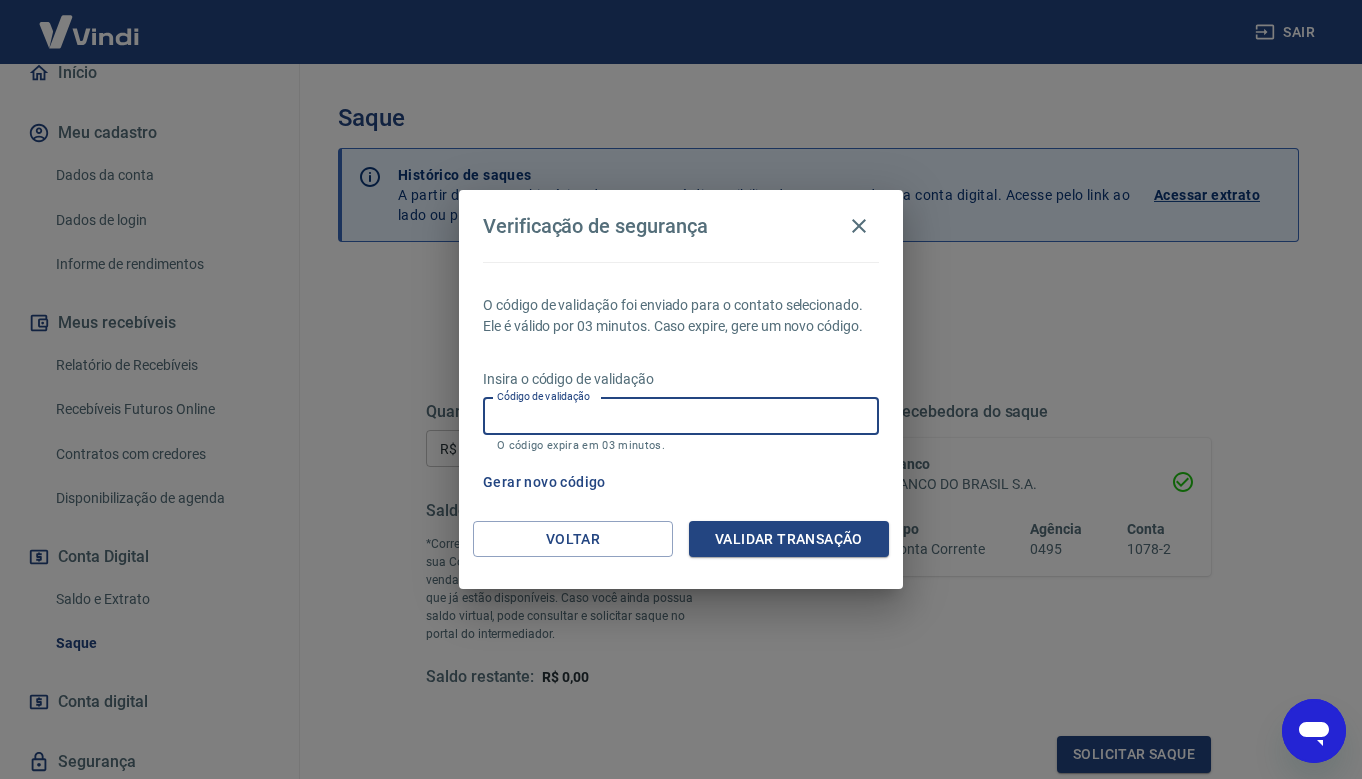 click on "Código de validação" at bounding box center (681, 416) 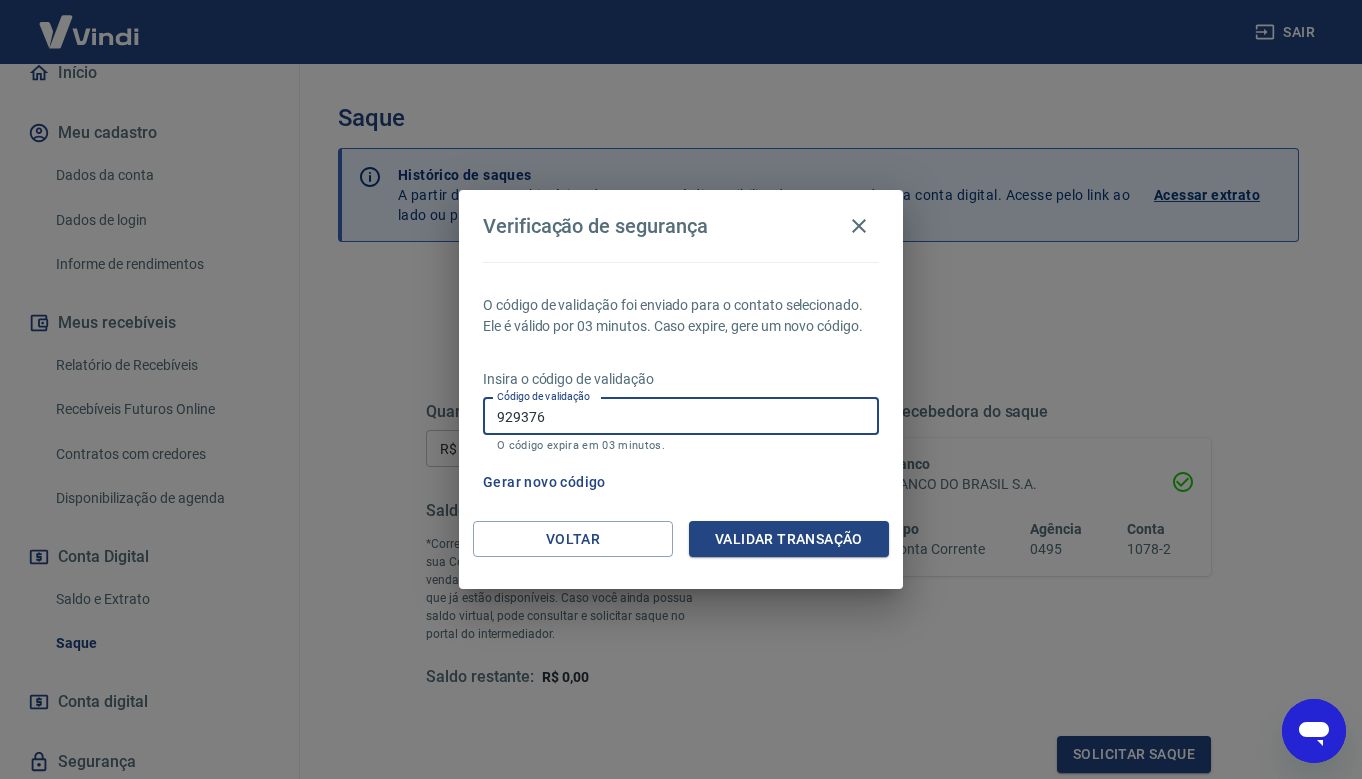 type on "929376" 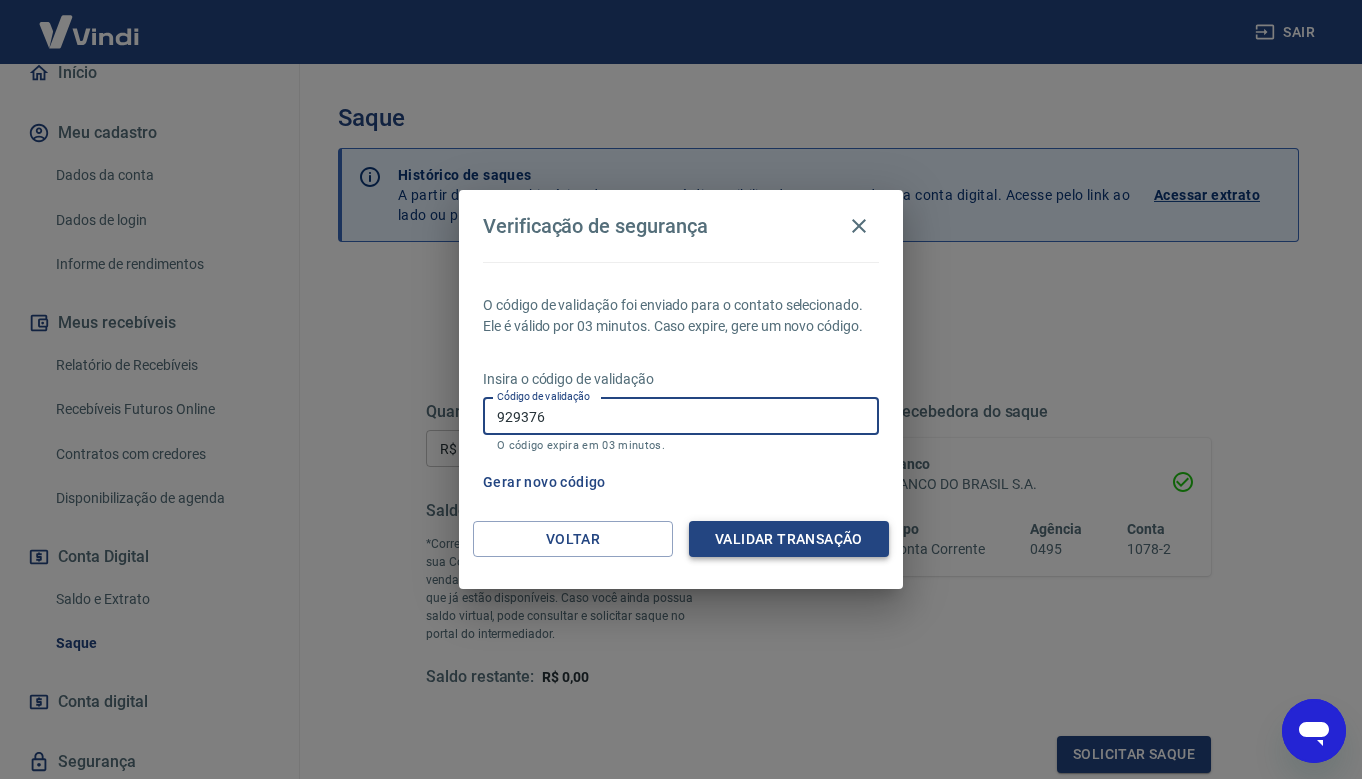 click on "Validar transação" at bounding box center [789, 539] 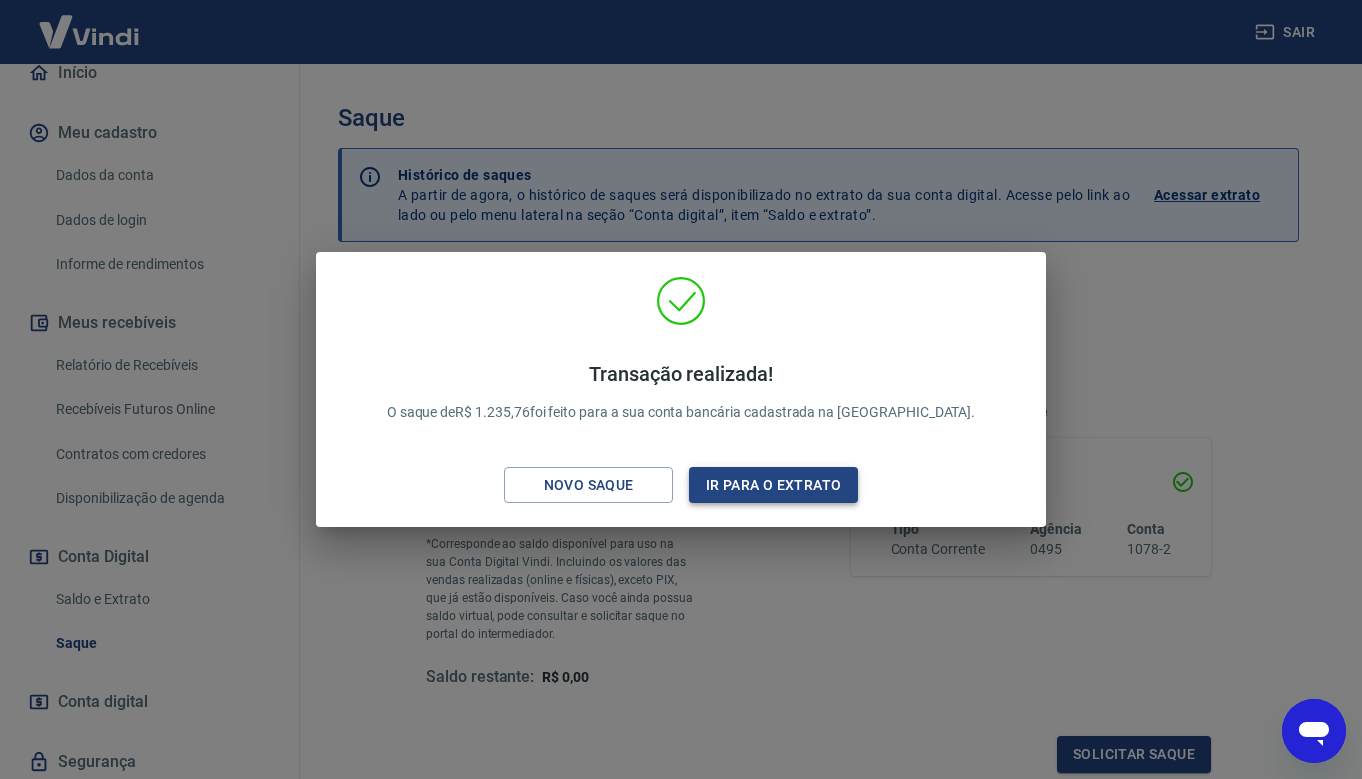 click on "Ir para o extrato" at bounding box center (773, 485) 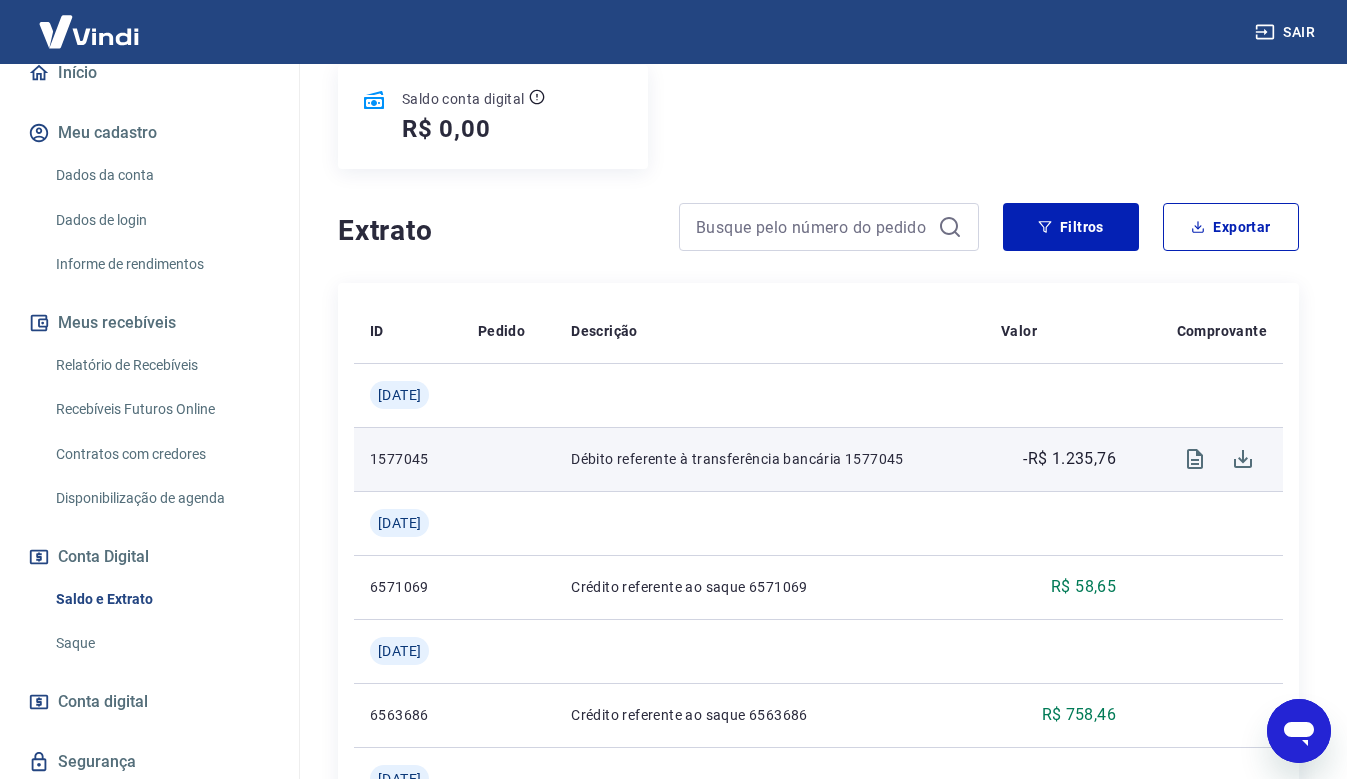 scroll, scrollTop: 300, scrollLeft: 0, axis: vertical 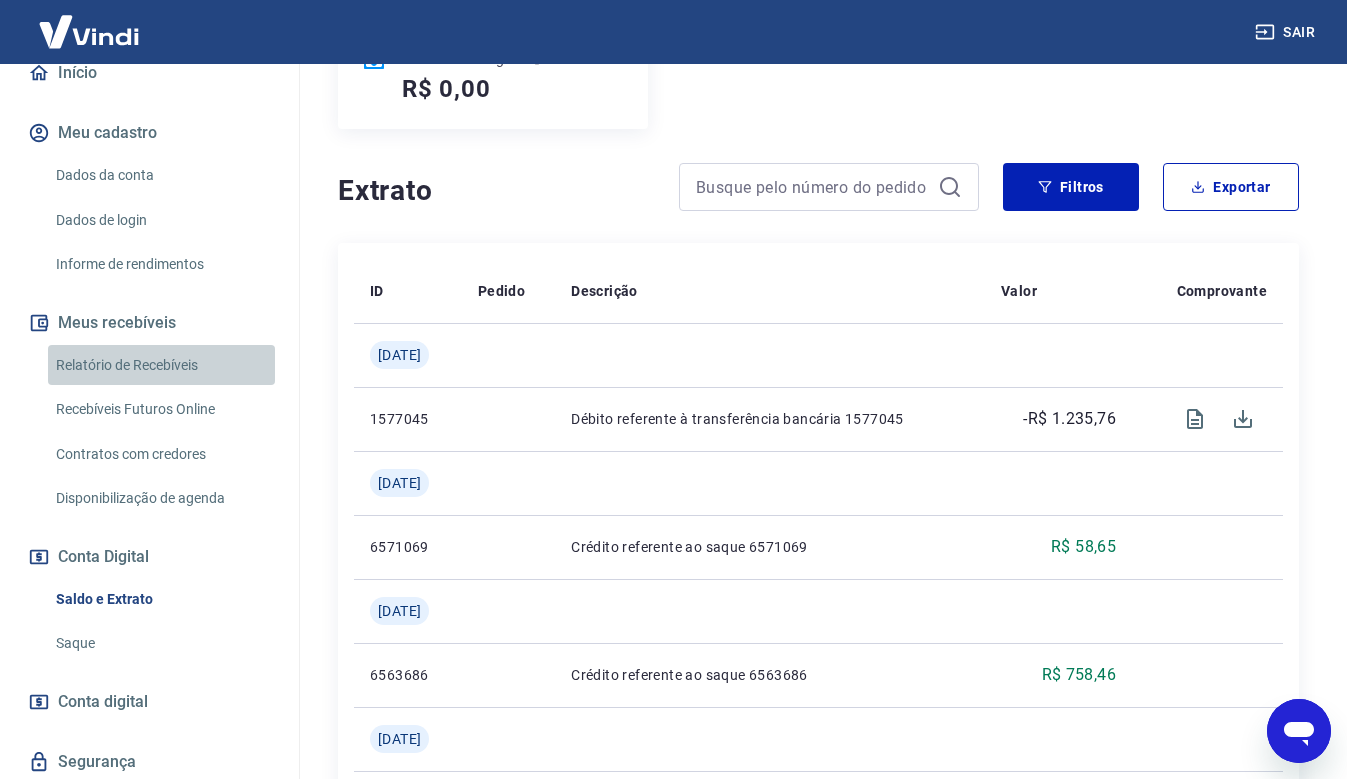 click on "Relatório de Recebíveis" at bounding box center [161, 365] 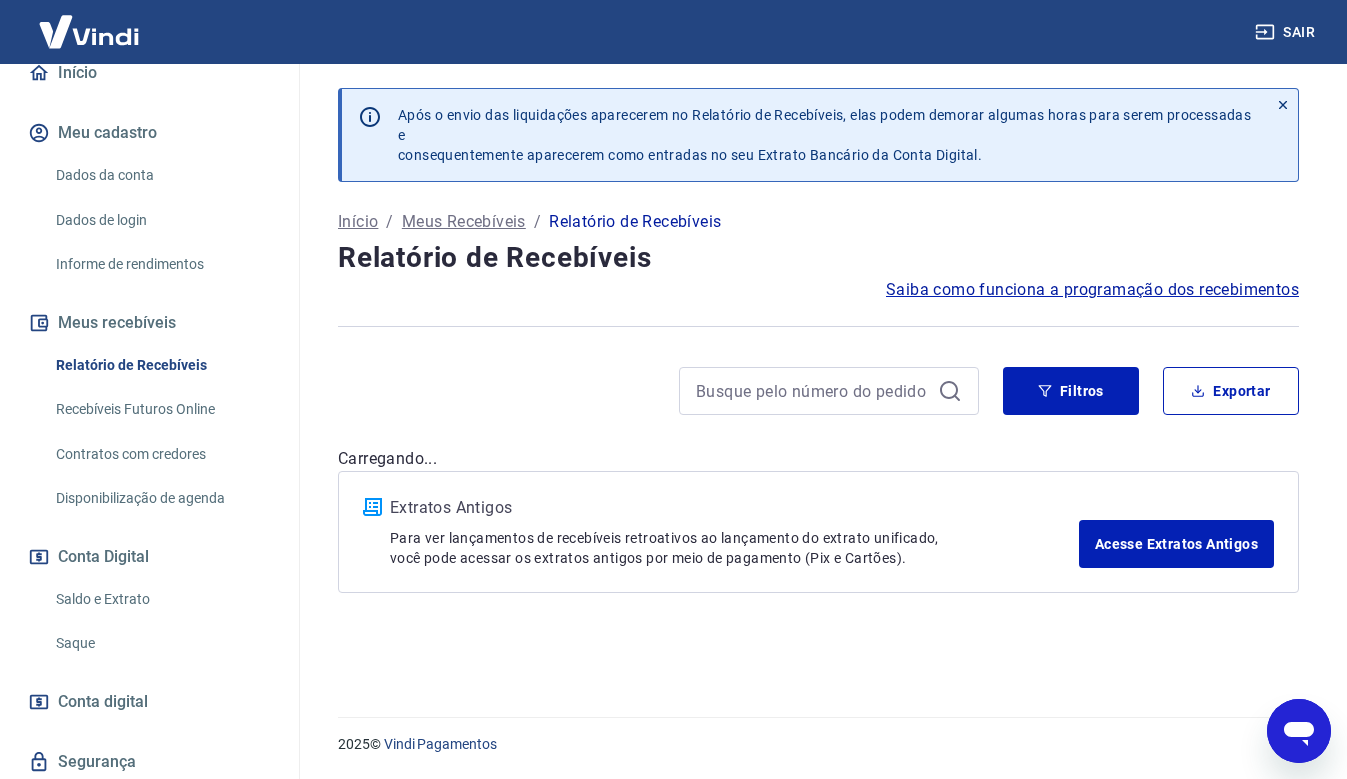 scroll, scrollTop: 0, scrollLeft: 0, axis: both 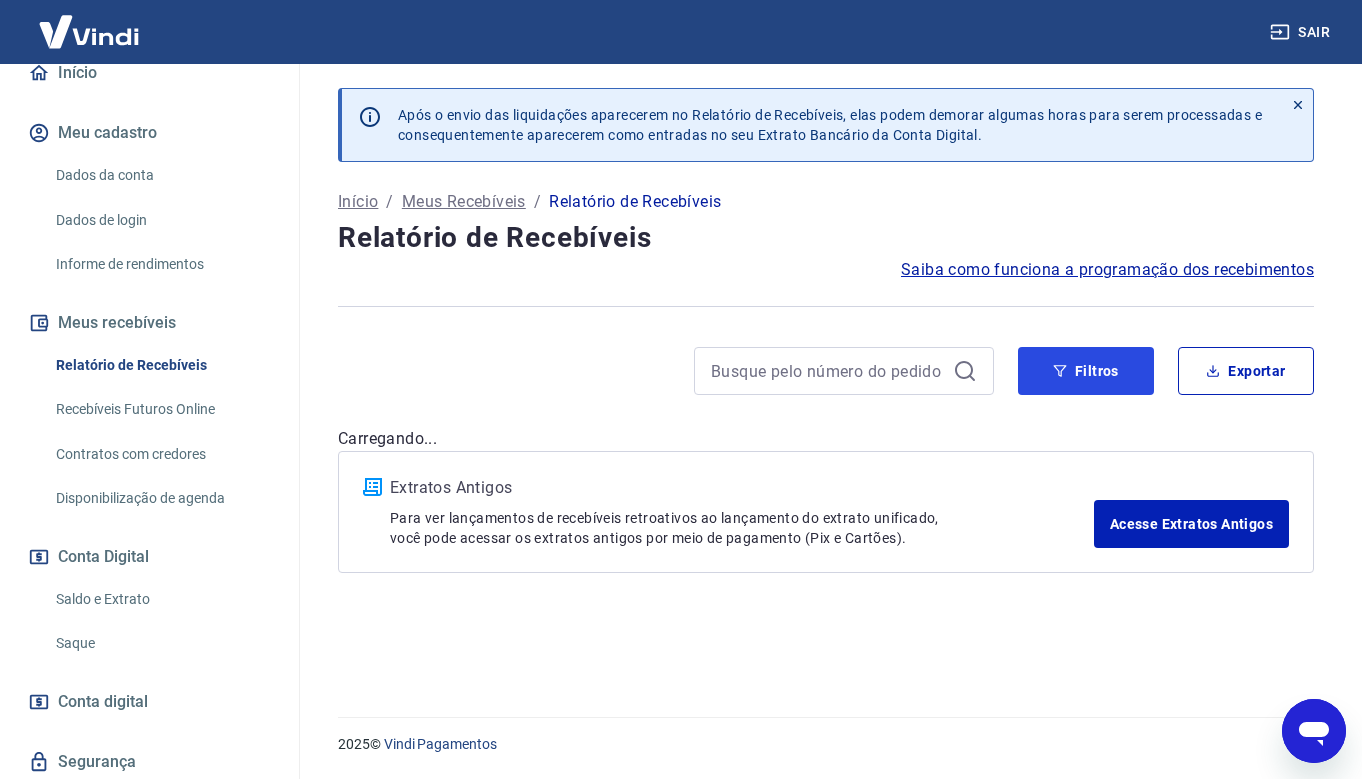 click on "Filtros" at bounding box center (1086, 371) 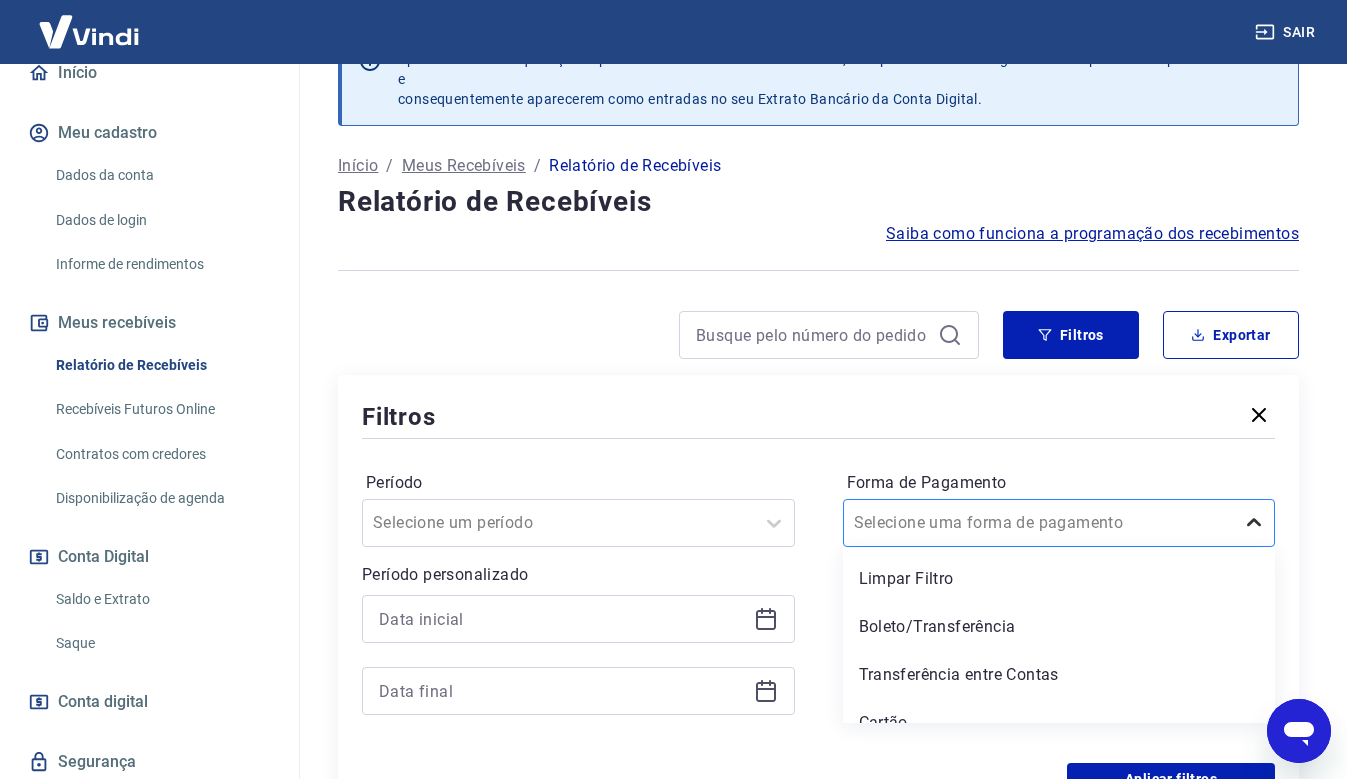 click on "option Limpar Filtro focused, 1 of 5. 5 results available. Use Up and Down to choose options, press Enter to select the currently focused option, press Escape to exit the menu, press Tab to select the option and exit the menu. Selecione uma forma de pagamento Limpar Filtro Boleto/Transferência Transferência entre Contas Cartão PIX" at bounding box center [1059, 523] 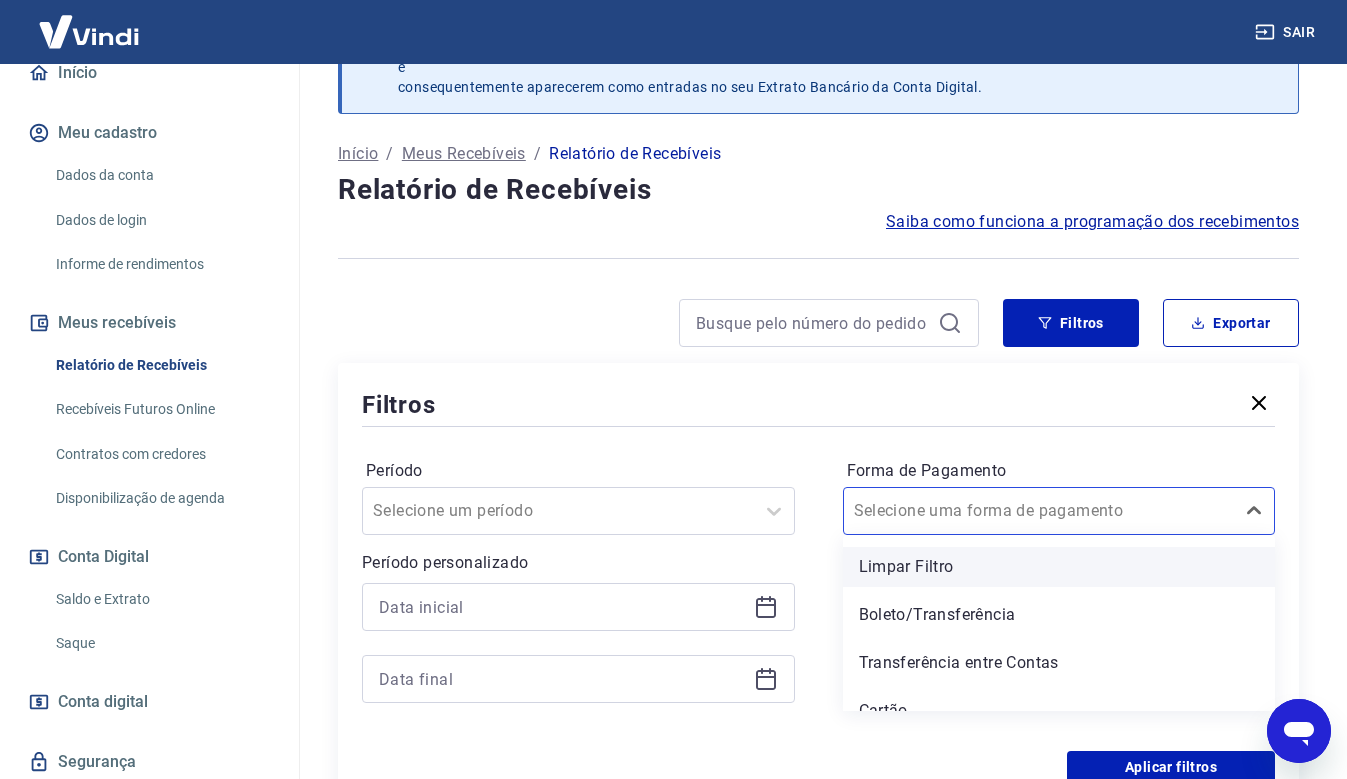 scroll, scrollTop: 72, scrollLeft: 0, axis: vertical 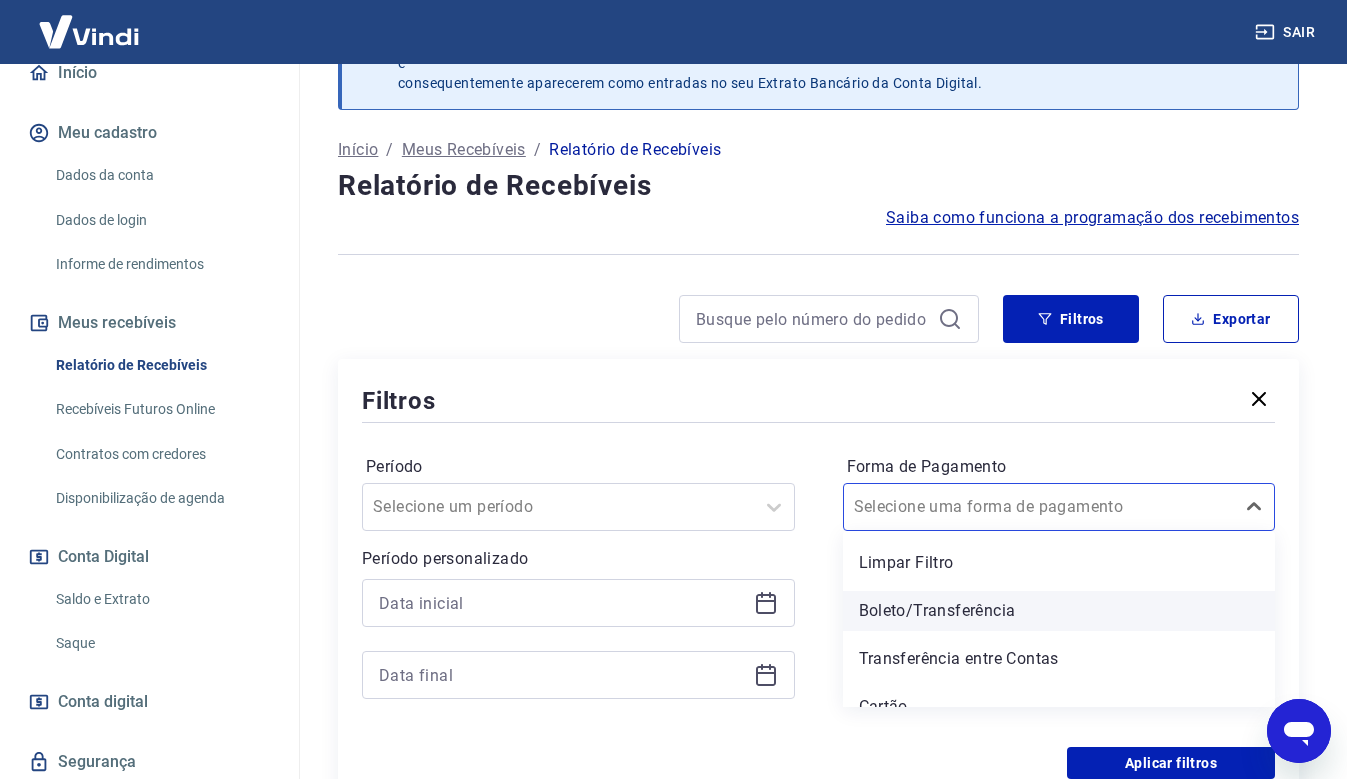 click on "Boleto/Transferência" at bounding box center (1059, 611) 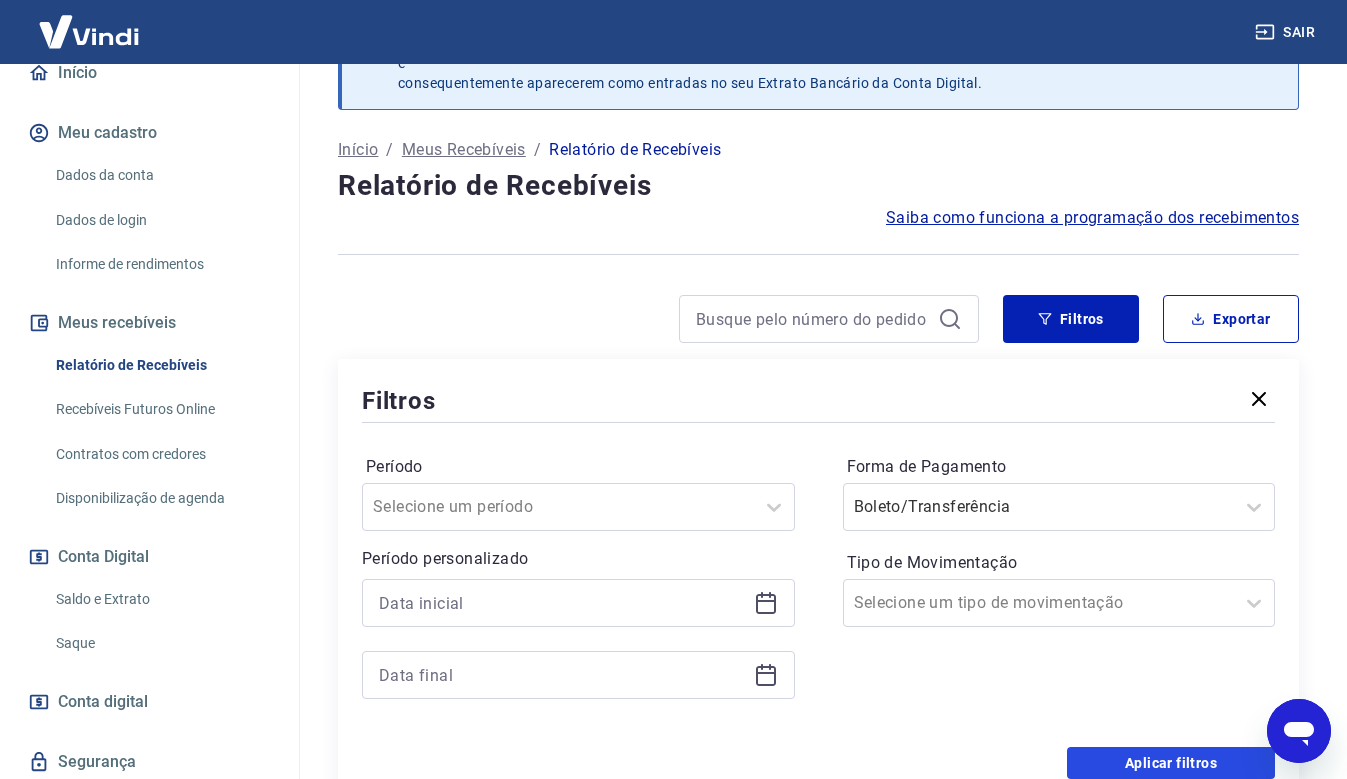 click on "Aplicar filtros" at bounding box center [1171, 763] 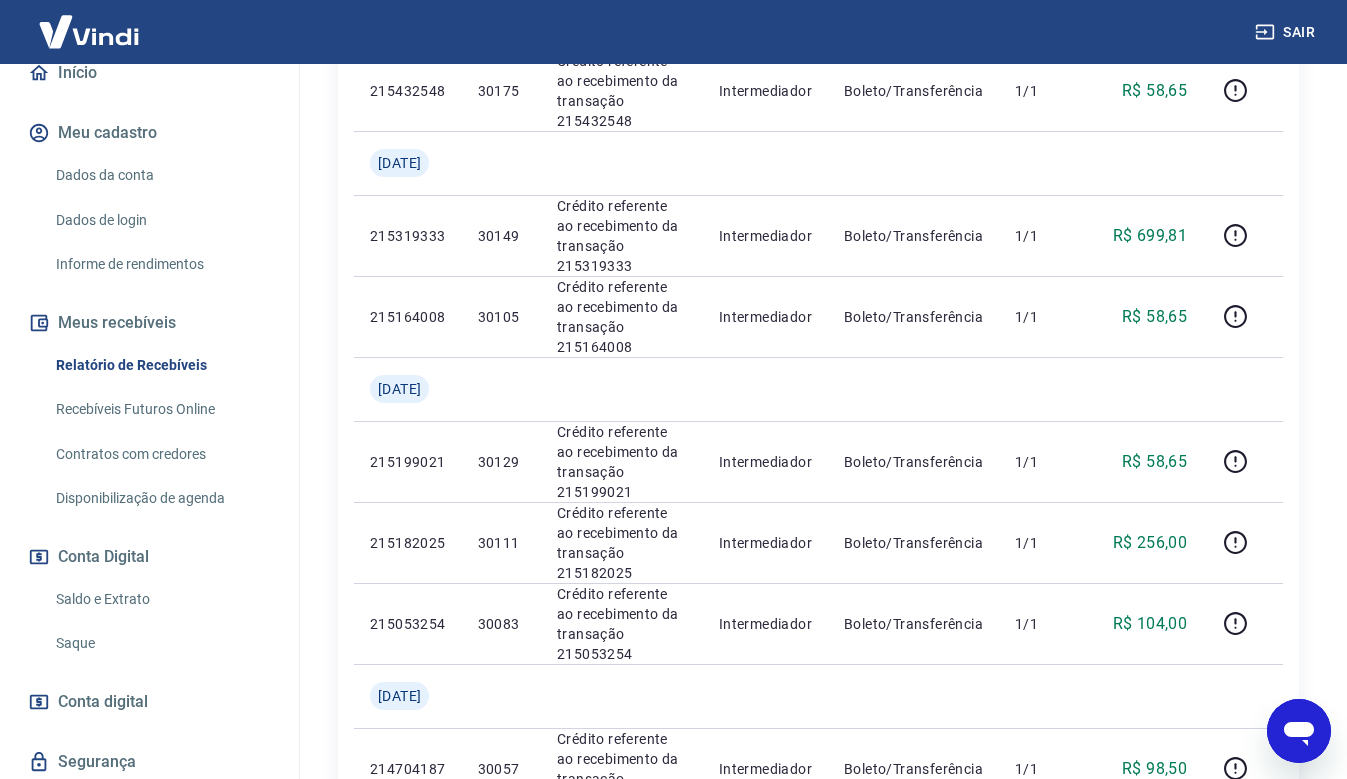scroll, scrollTop: 600, scrollLeft: 0, axis: vertical 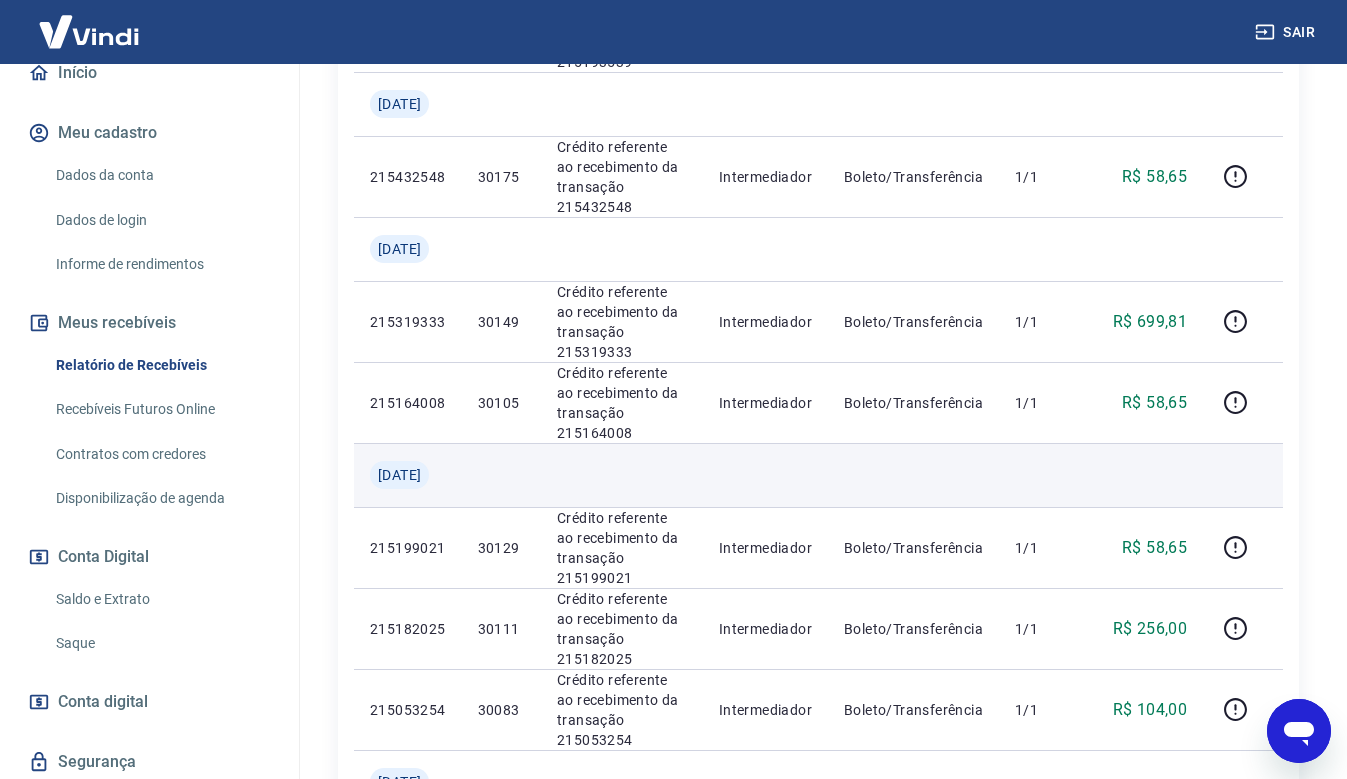 click at bounding box center (913, 475) 